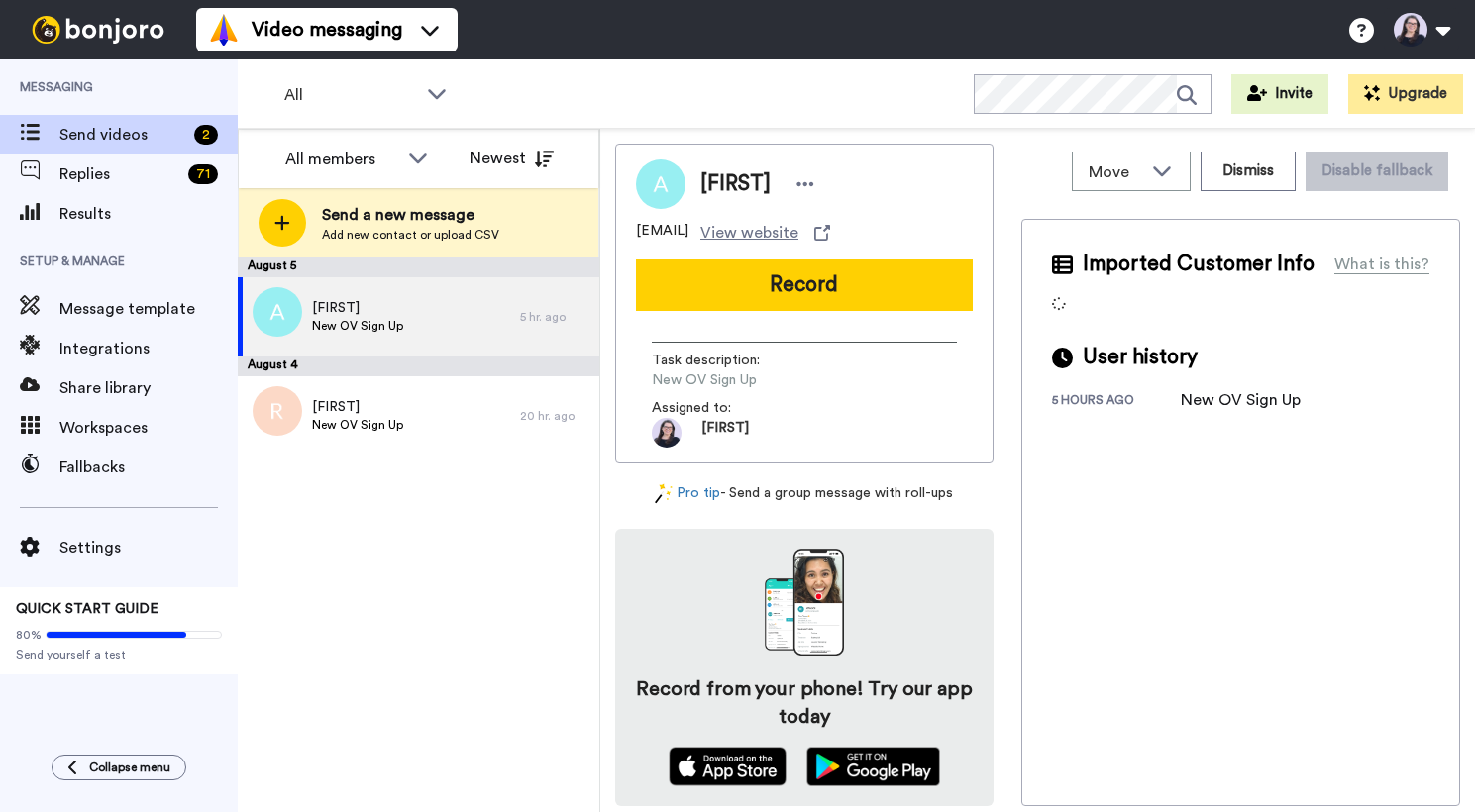 scroll, scrollTop: 0, scrollLeft: 0, axis: both 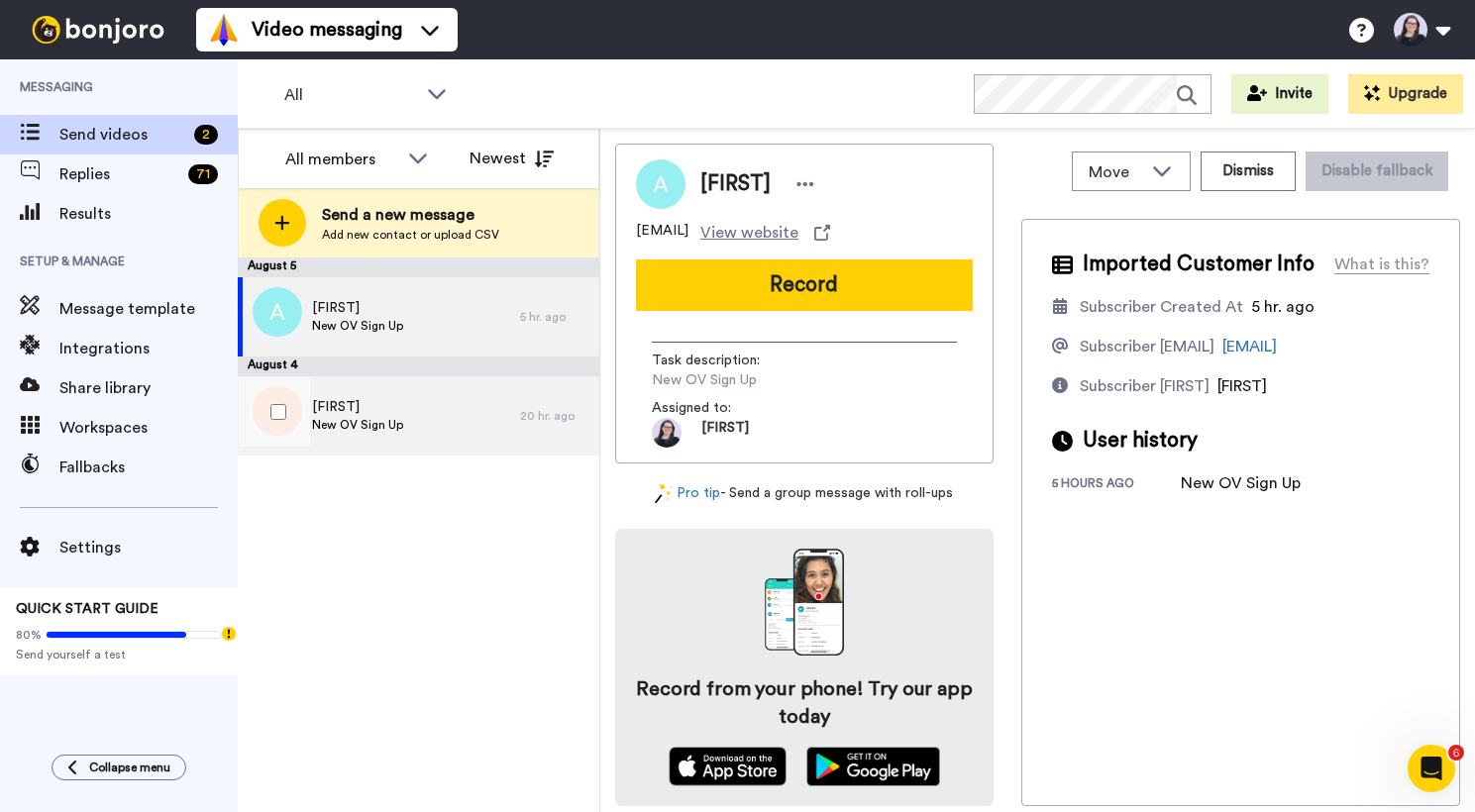 click on "Regina New OV Sign Up" at bounding box center [378, 416] 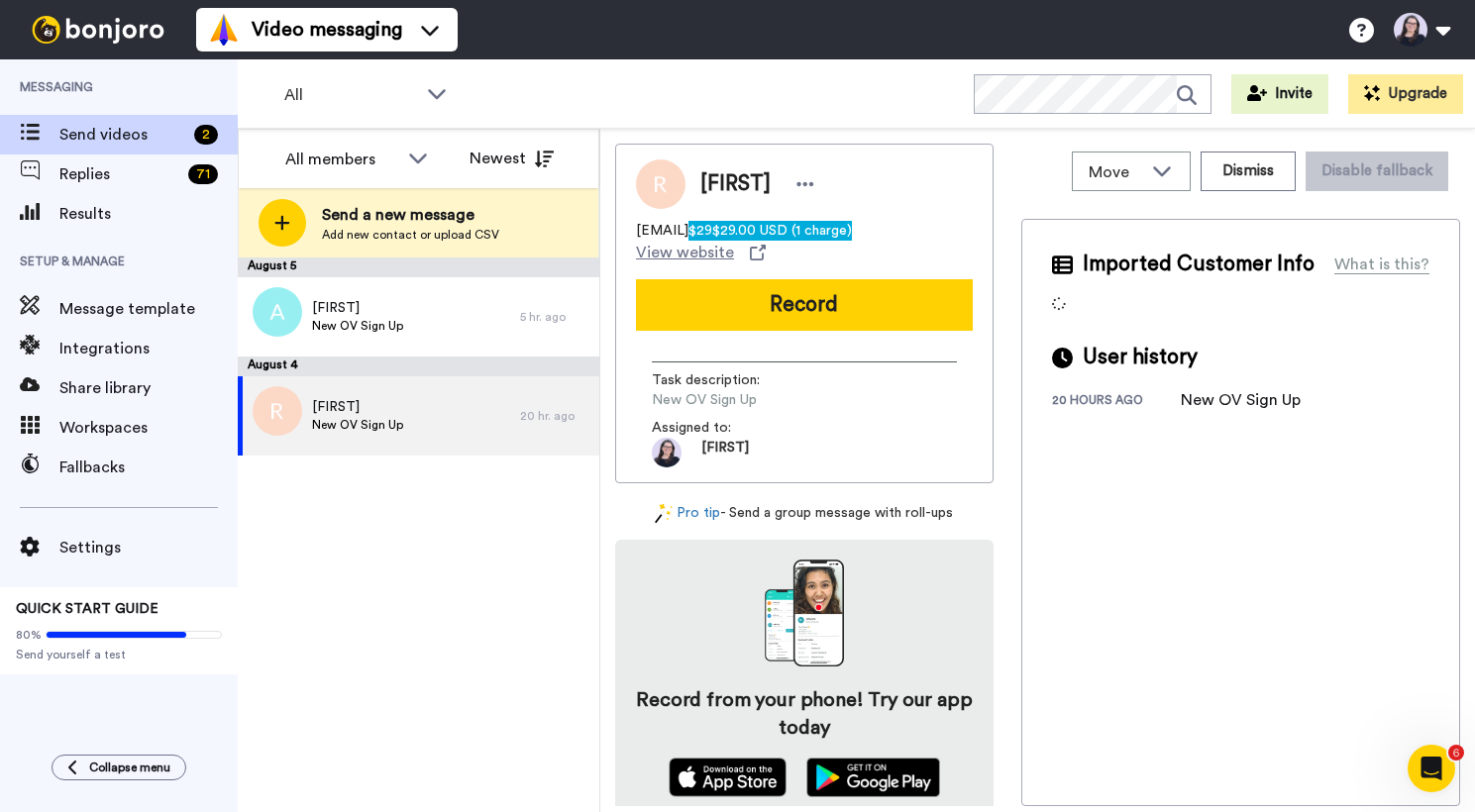 click on "$29.00 USD (1 charge)" at bounding box center [782, 231] 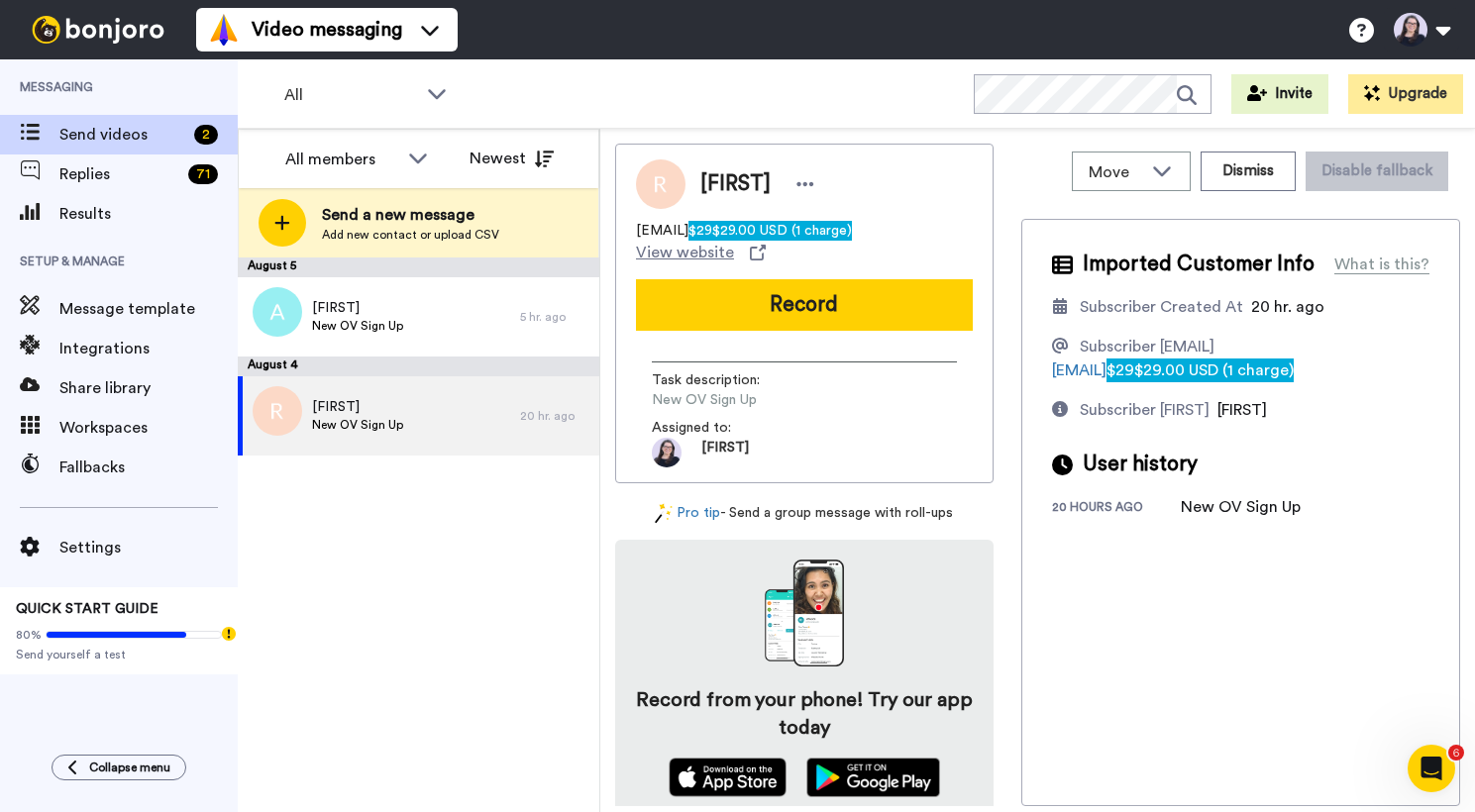 click on "×" at bounding box center (737, 822) 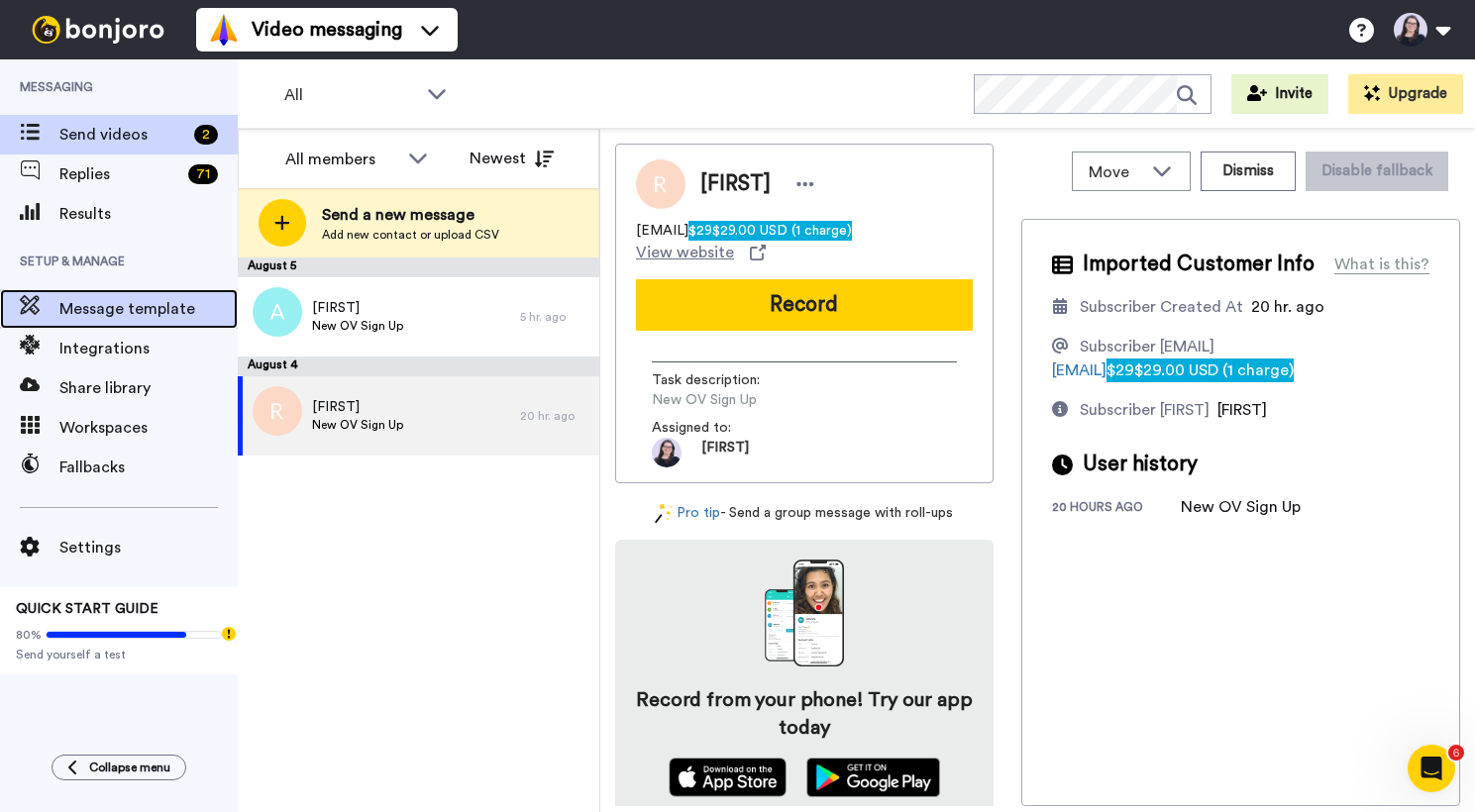 click on "Message template" at bounding box center [149, 309] 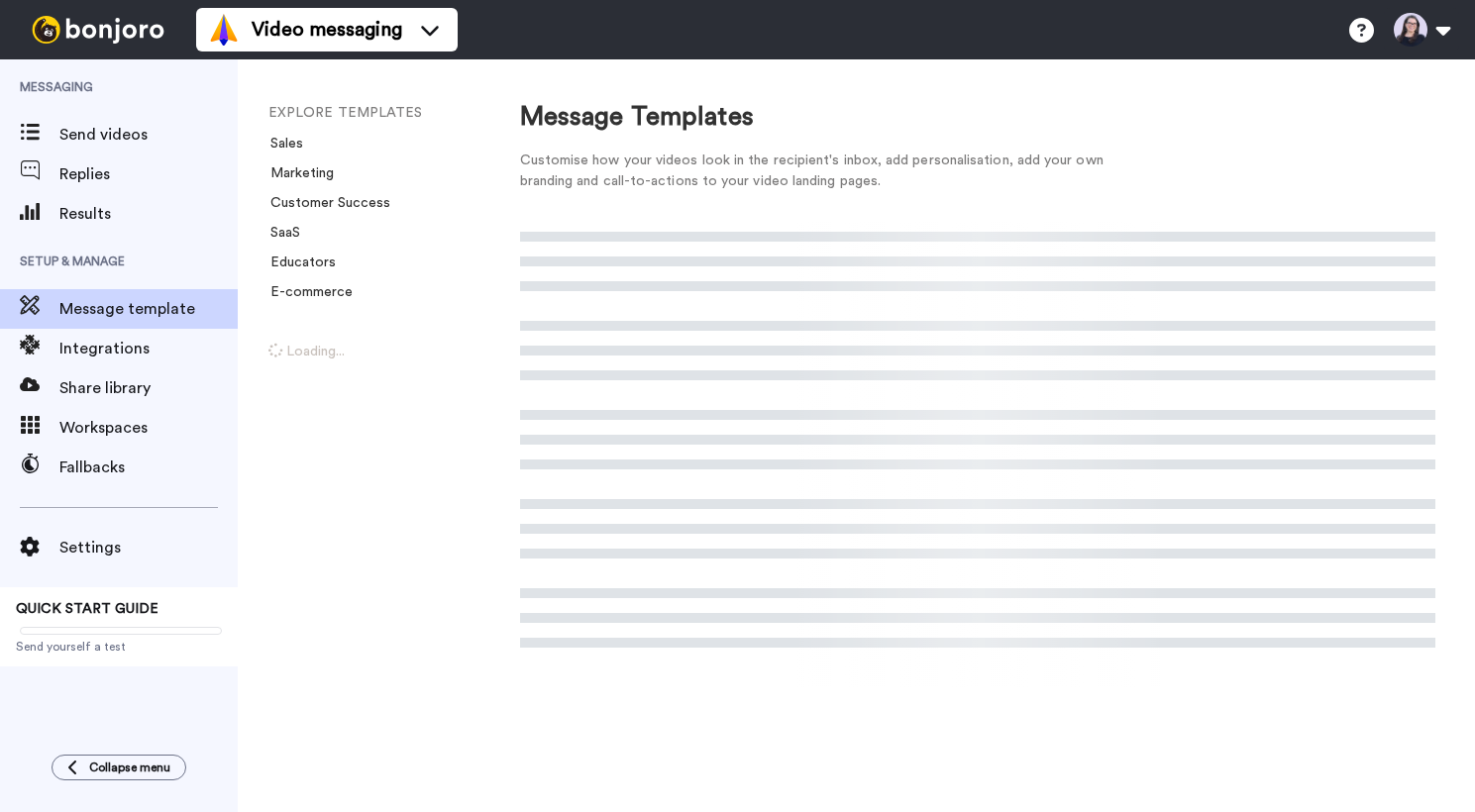 scroll, scrollTop: 0, scrollLeft: 0, axis: both 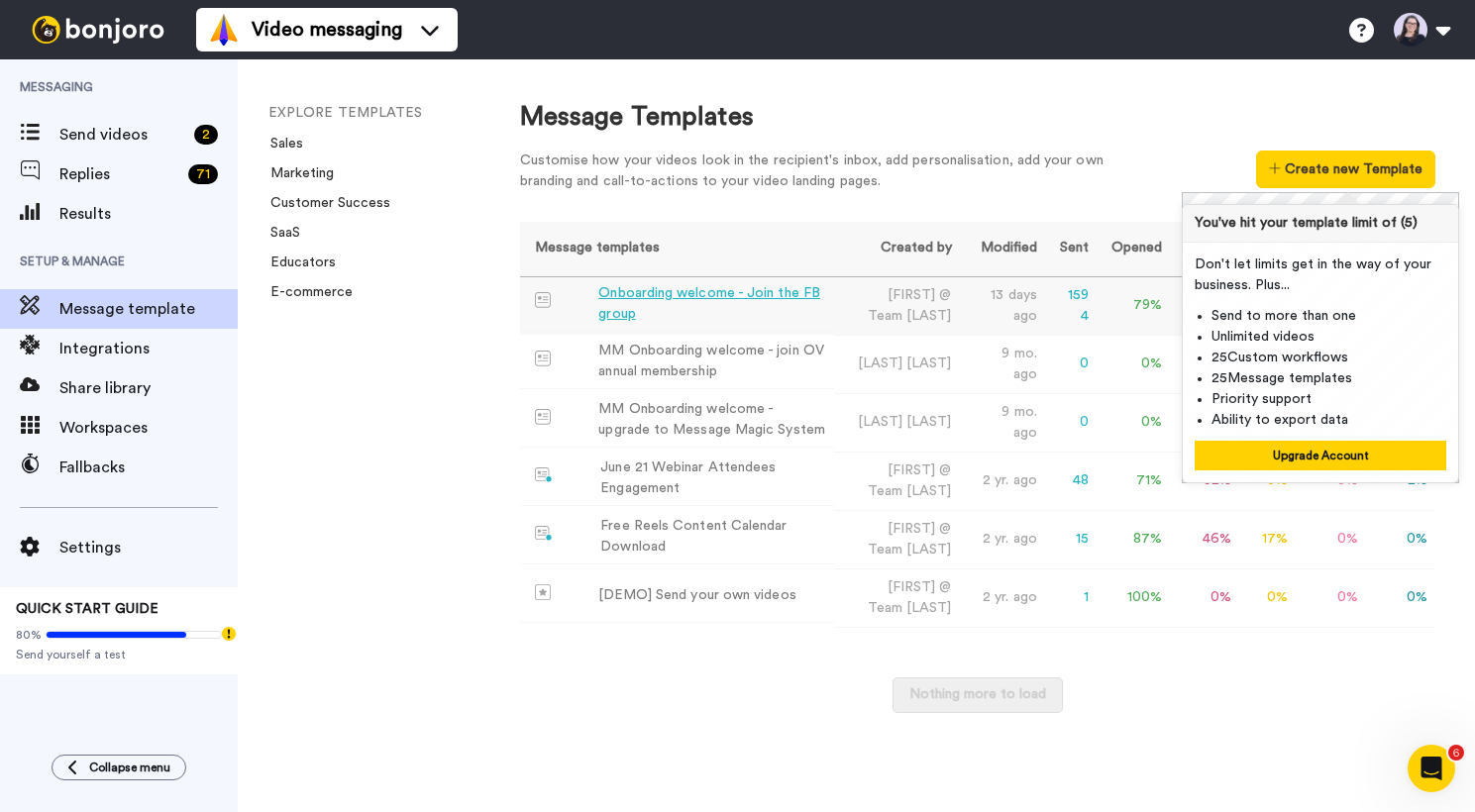click on "Onboarding welcome - Join the FB group" at bounding box center (711, 304) 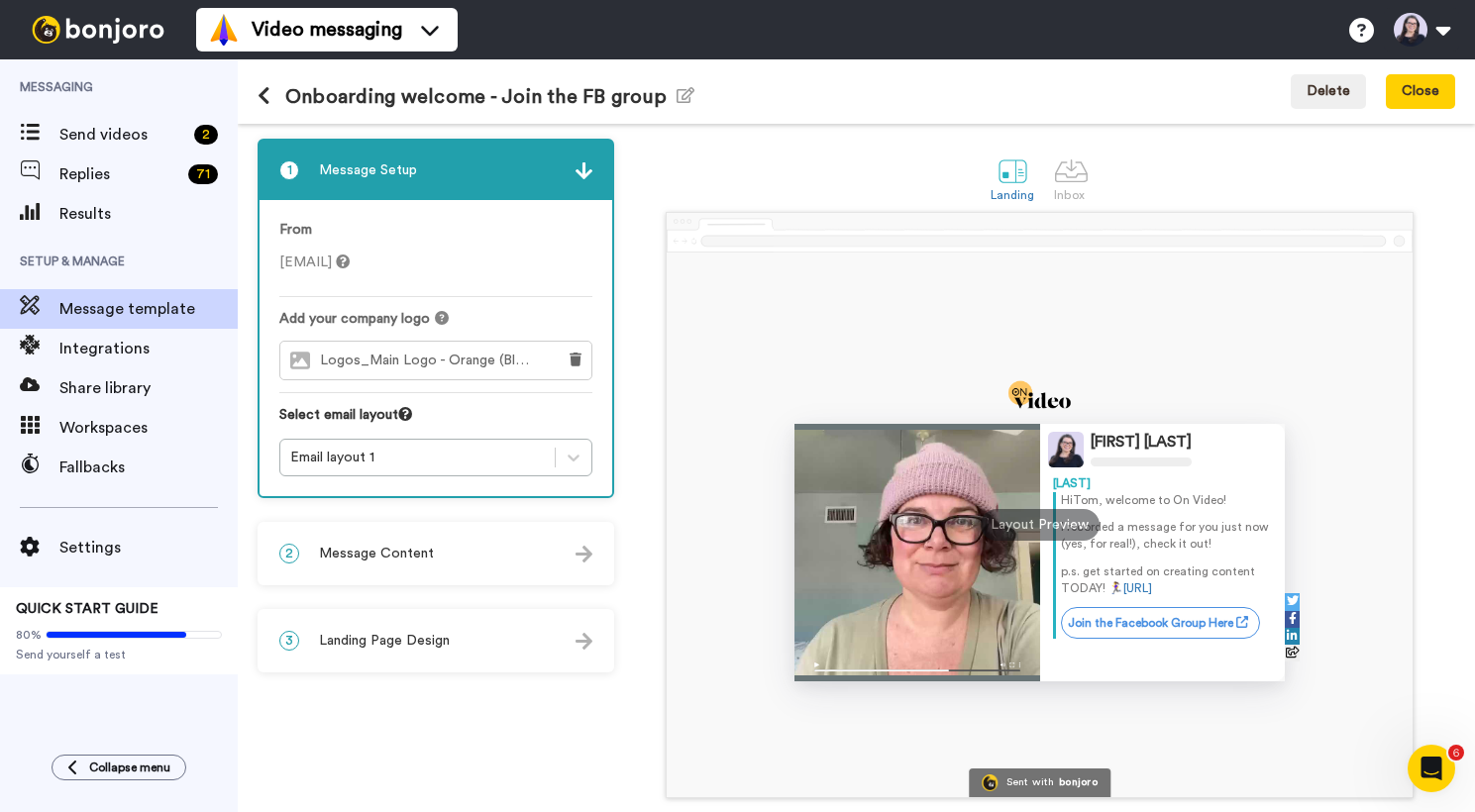click on "2 Message Content" at bounding box center (436, 554) 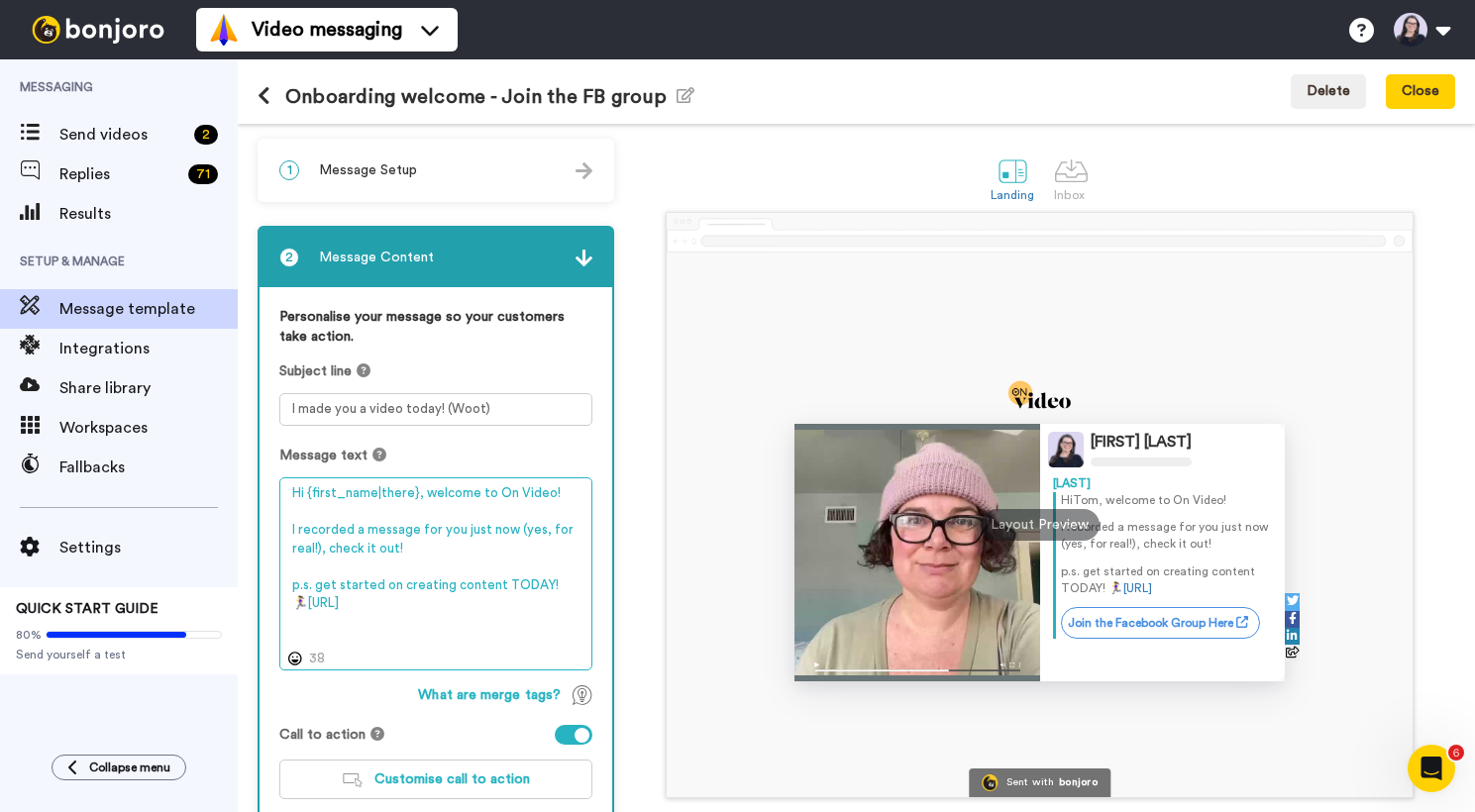 drag, startPoint x: 428, startPoint y: 642, endPoint x: 307, endPoint y: 611, distance: 124.90797 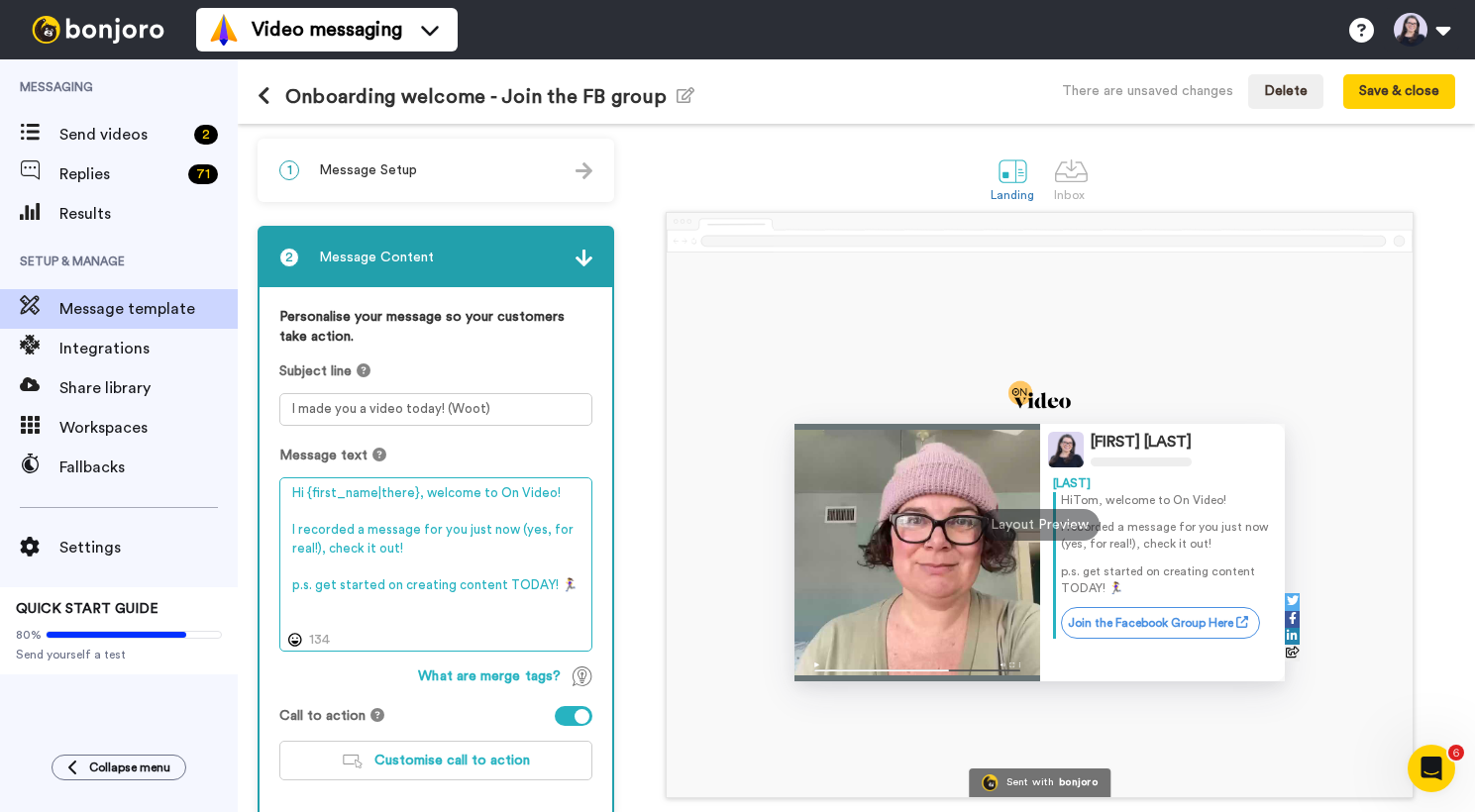 paste on "https://docs.google.com/document/d/1ufpZsCRooJnkVbPw__fm_HjSTERzfhHiNCYoSYKTuCc/template/preview" 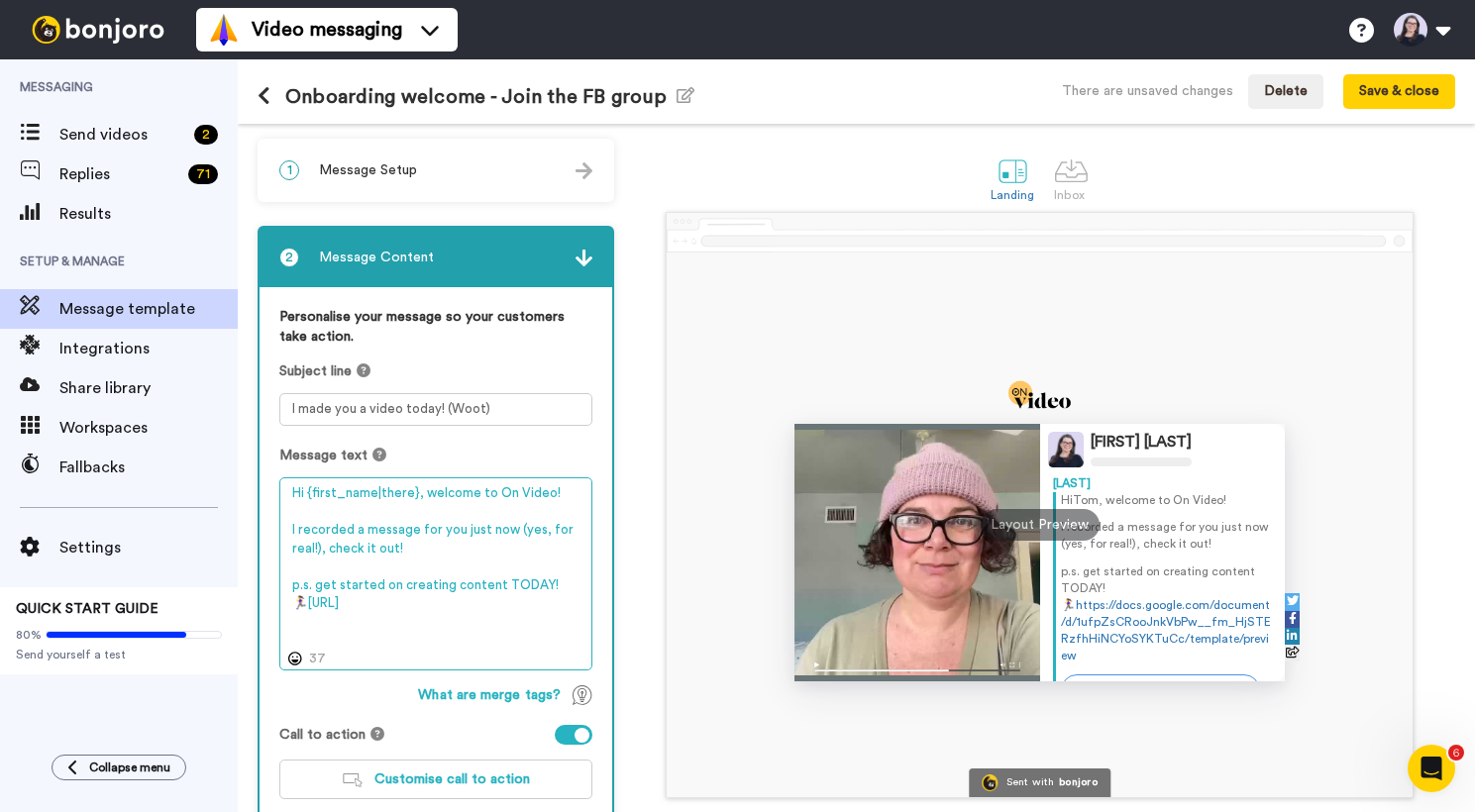 scroll, scrollTop: 126, scrollLeft: 0, axis: vertical 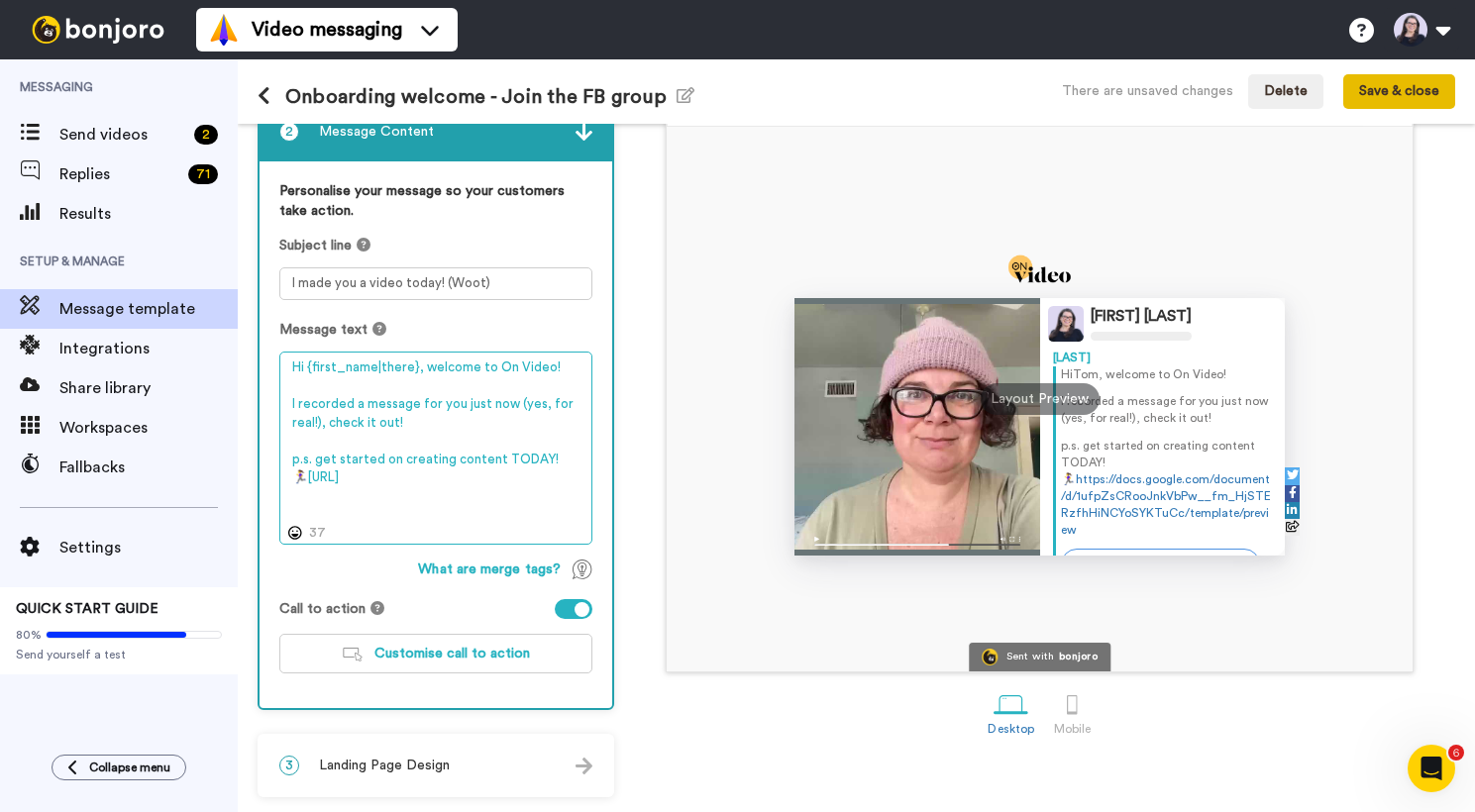 type on "Hi {first_name|there}, welcome to On Video!
I recorded a message for you just now (yes, for real!), check it out!
p.s. get started on creating content TODAY! 🏃‍♀️https://docs.google.com/document/d/1ufpZsCRooJnkVbPw__fm_HjSTERzfhHiNCYoSYKTuCc/template/preview" 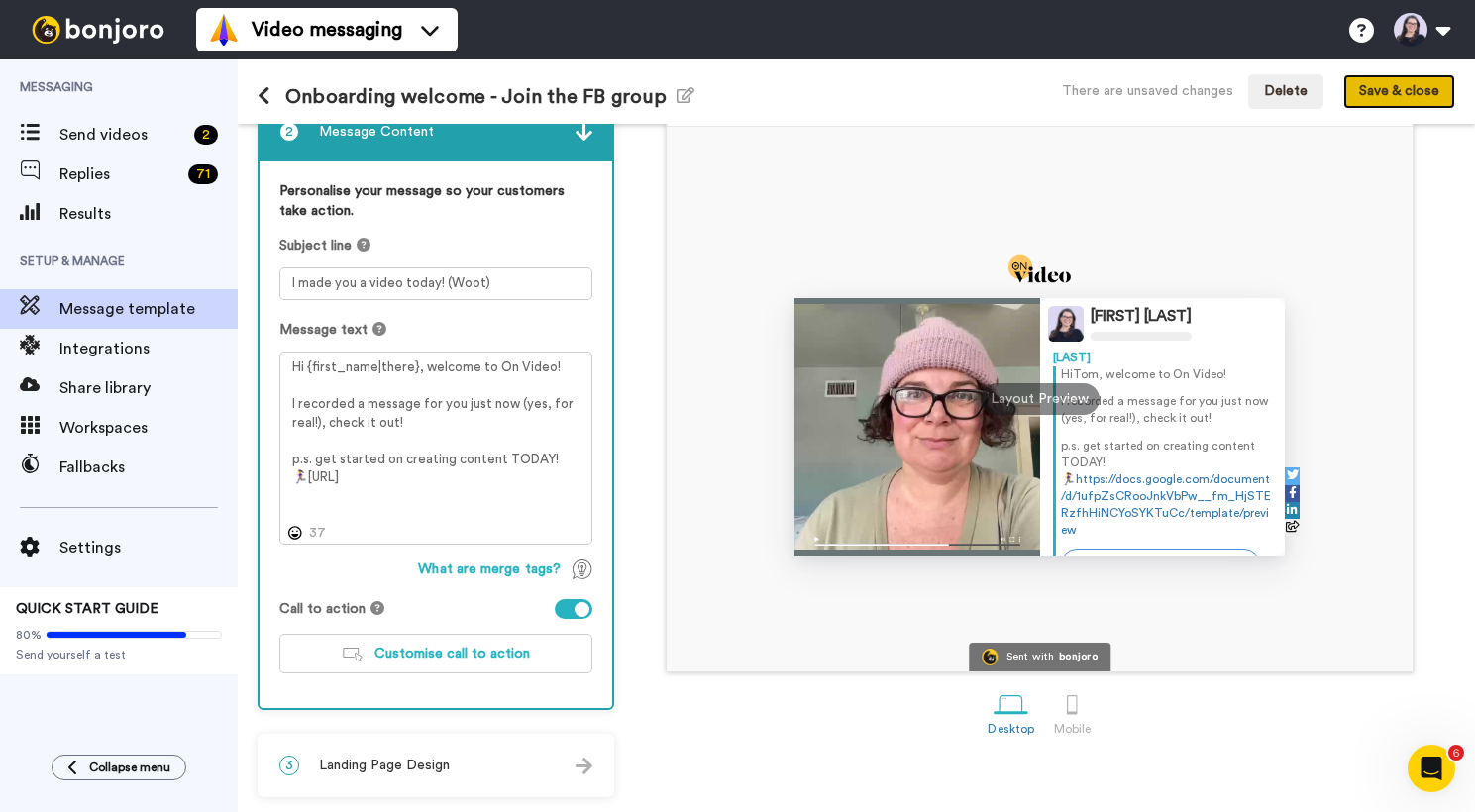 click on "Save & close" at bounding box center (1399, 92) 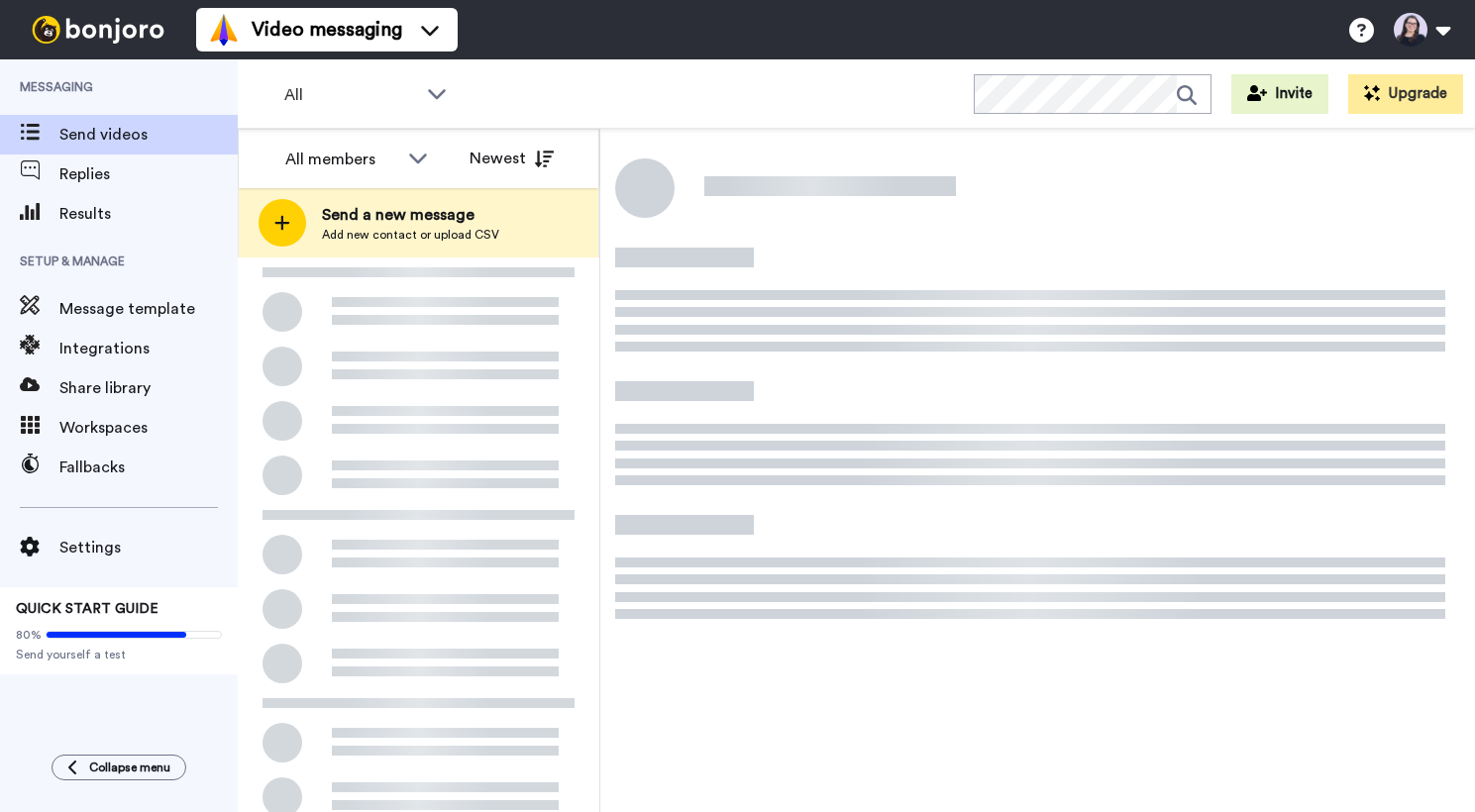 scroll, scrollTop: 0, scrollLeft: 0, axis: both 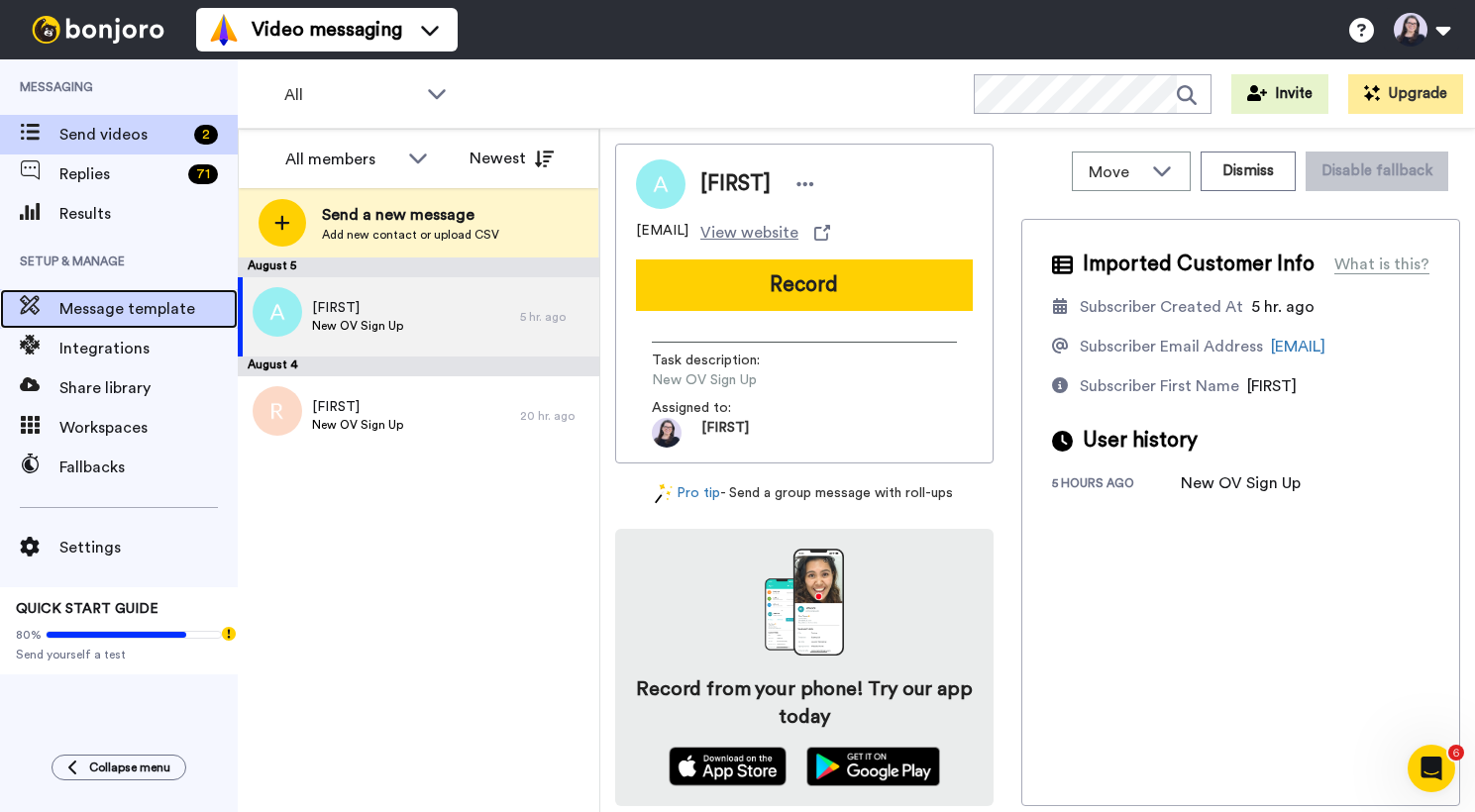 click on "Message template" at bounding box center (149, 309) 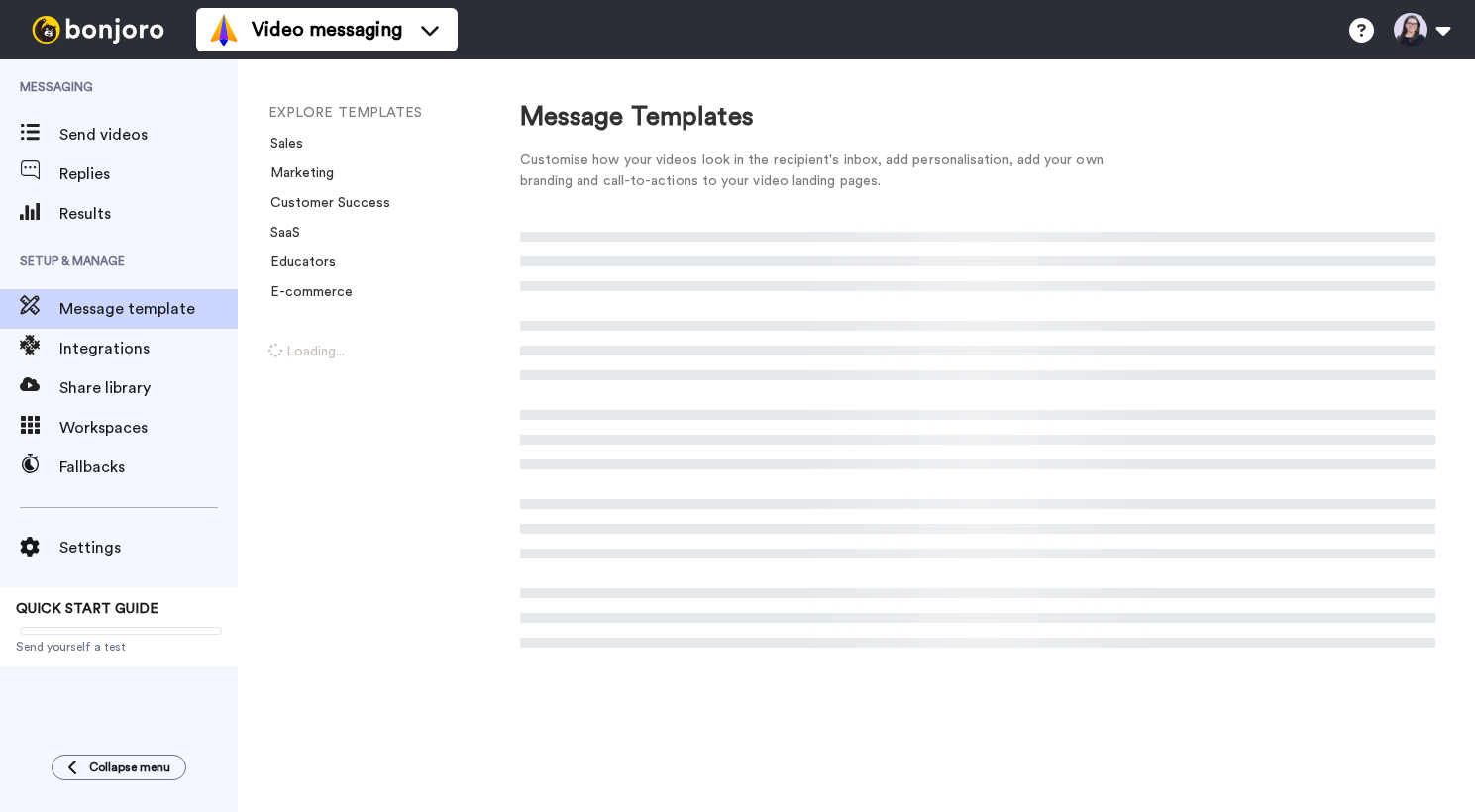scroll, scrollTop: 0, scrollLeft: 0, axis: both 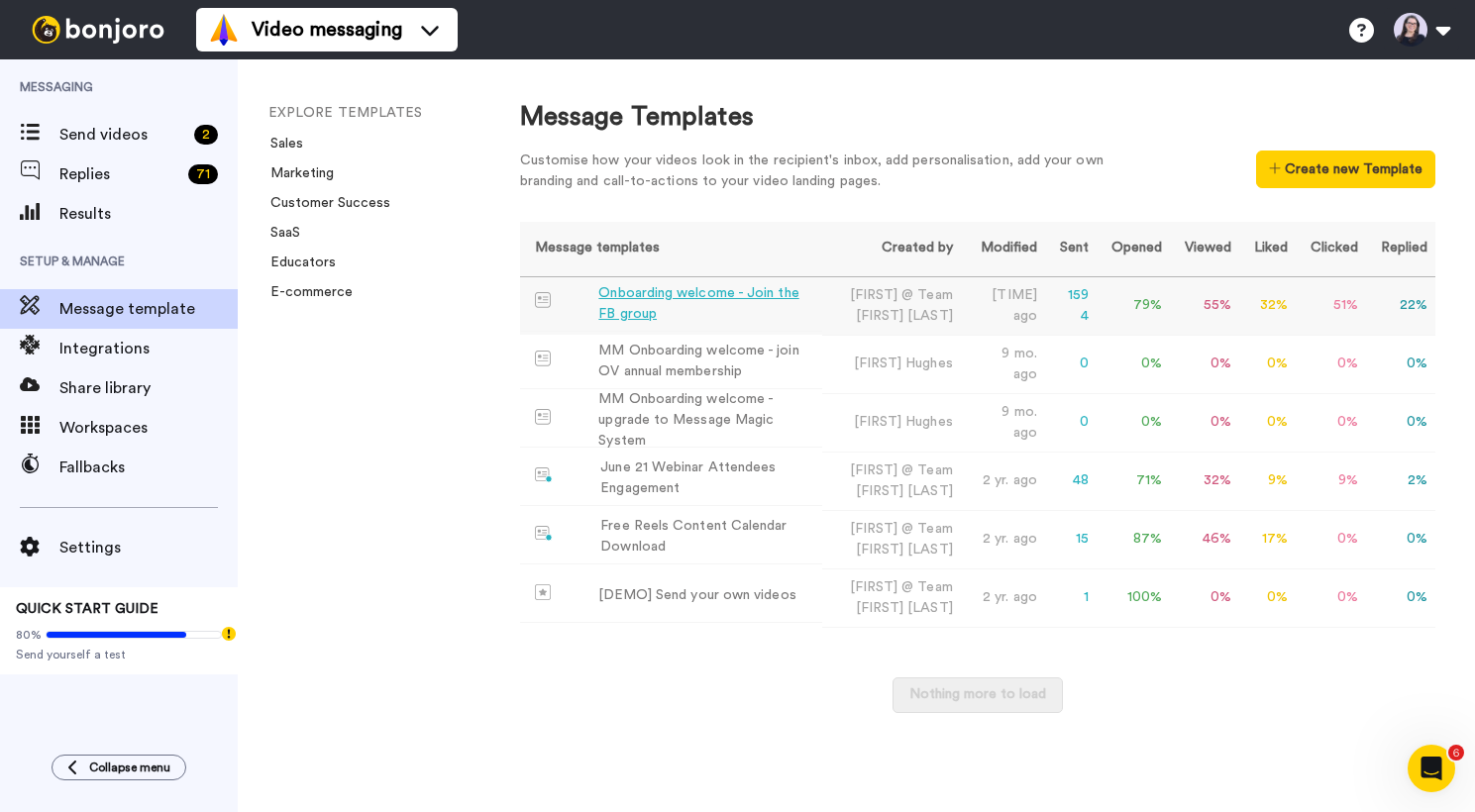 click on "Onboarding welcome - Join the FB group" at bounding box center [705, 304] 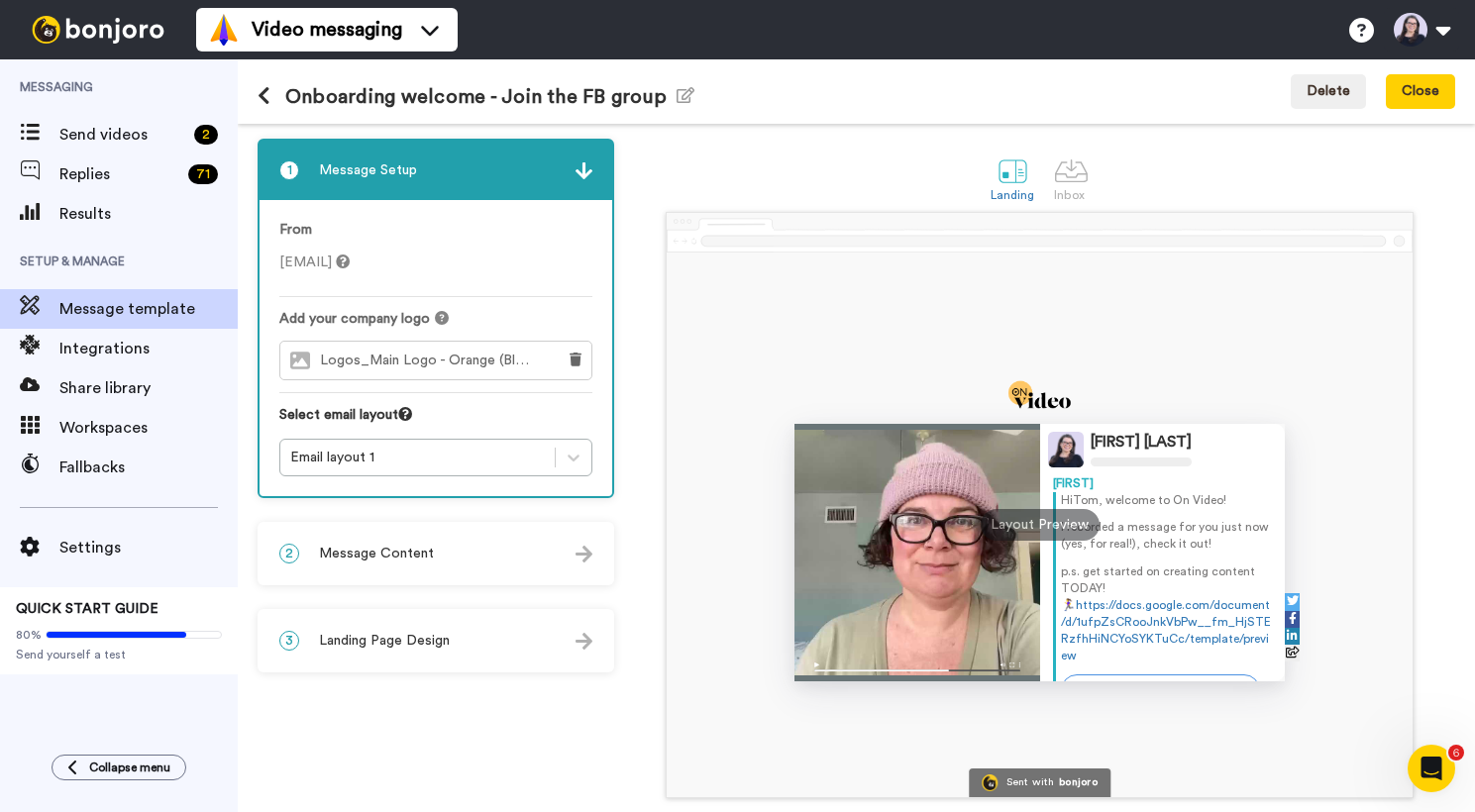 click on "Message Content" at bounding box center (376, 554) 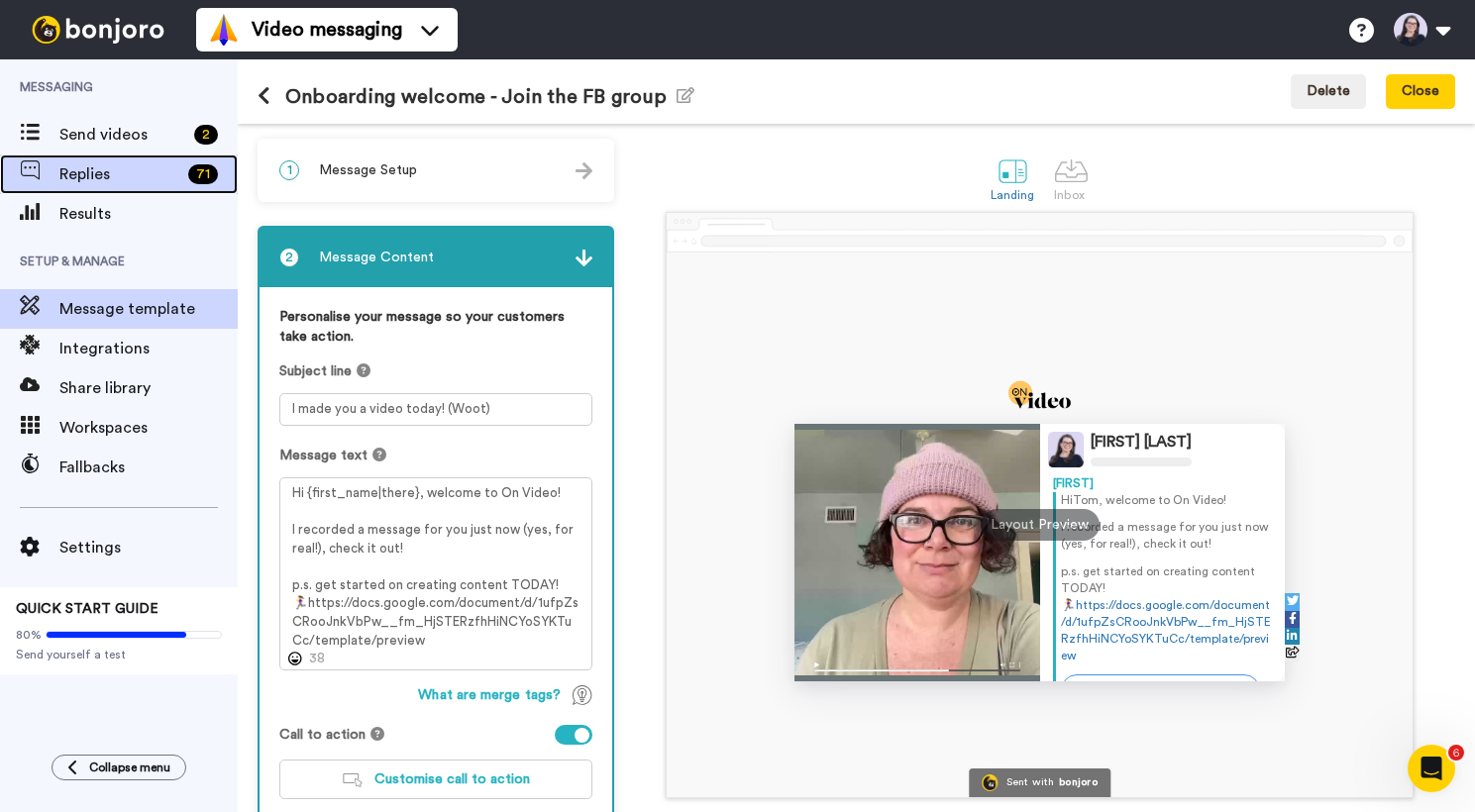 click on "Replies" at bounding box center (120, 174) 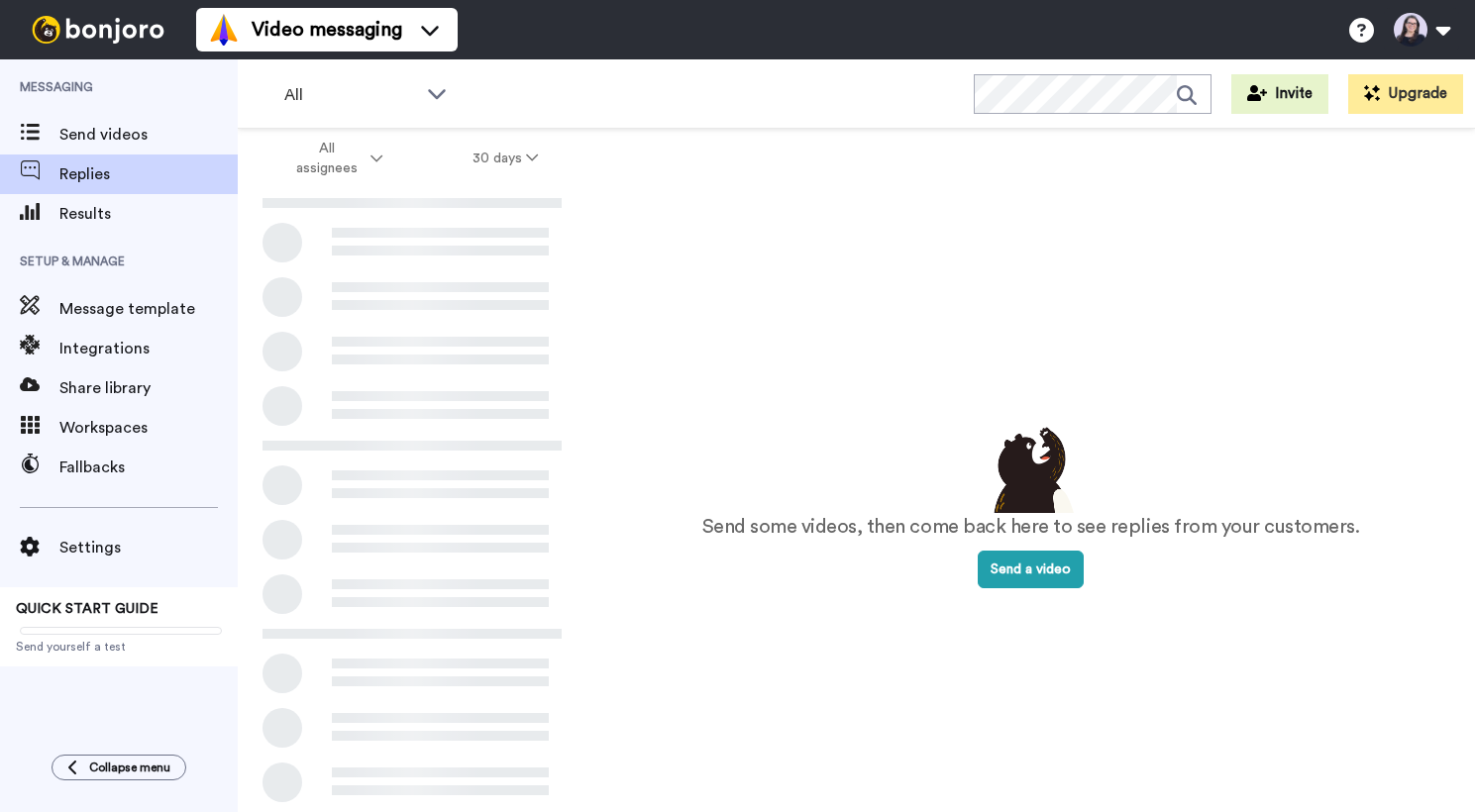 scroll, scrollTop: 0, scrollLeft: 0, axis: both 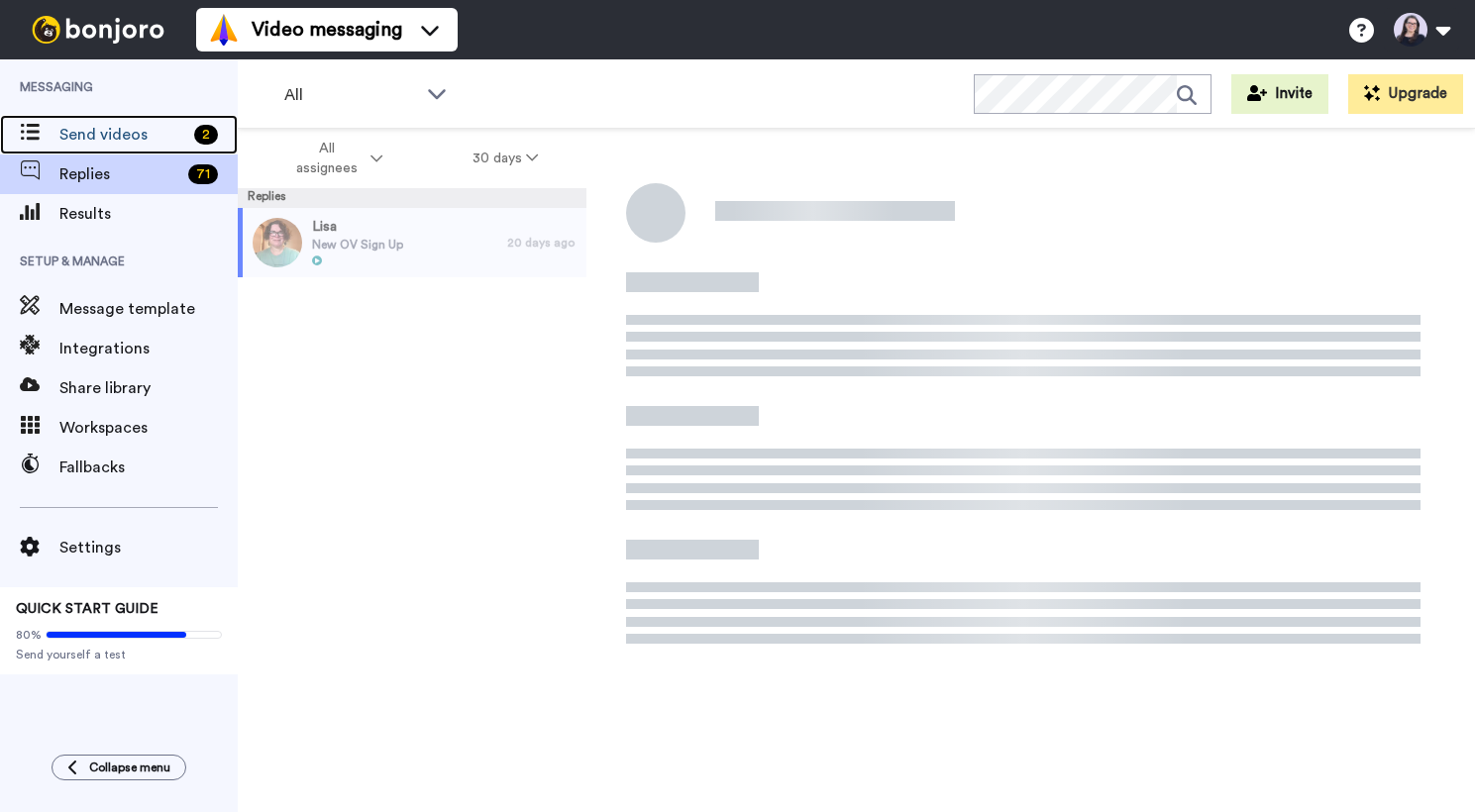 click on "Send videos" at bounding box center [123, 135] 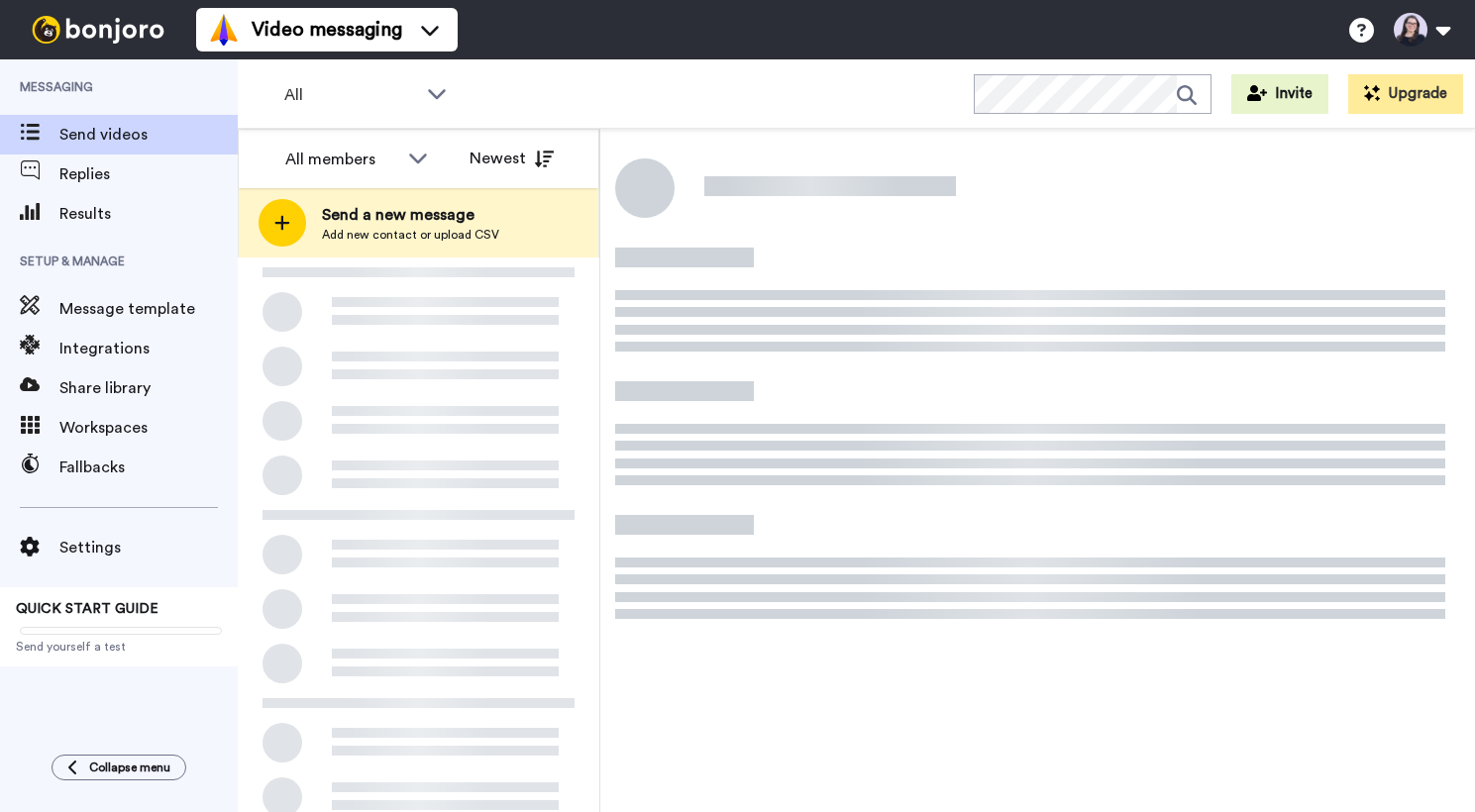scroll, scrollTop: 0, scrollLeft: 0, axis: both 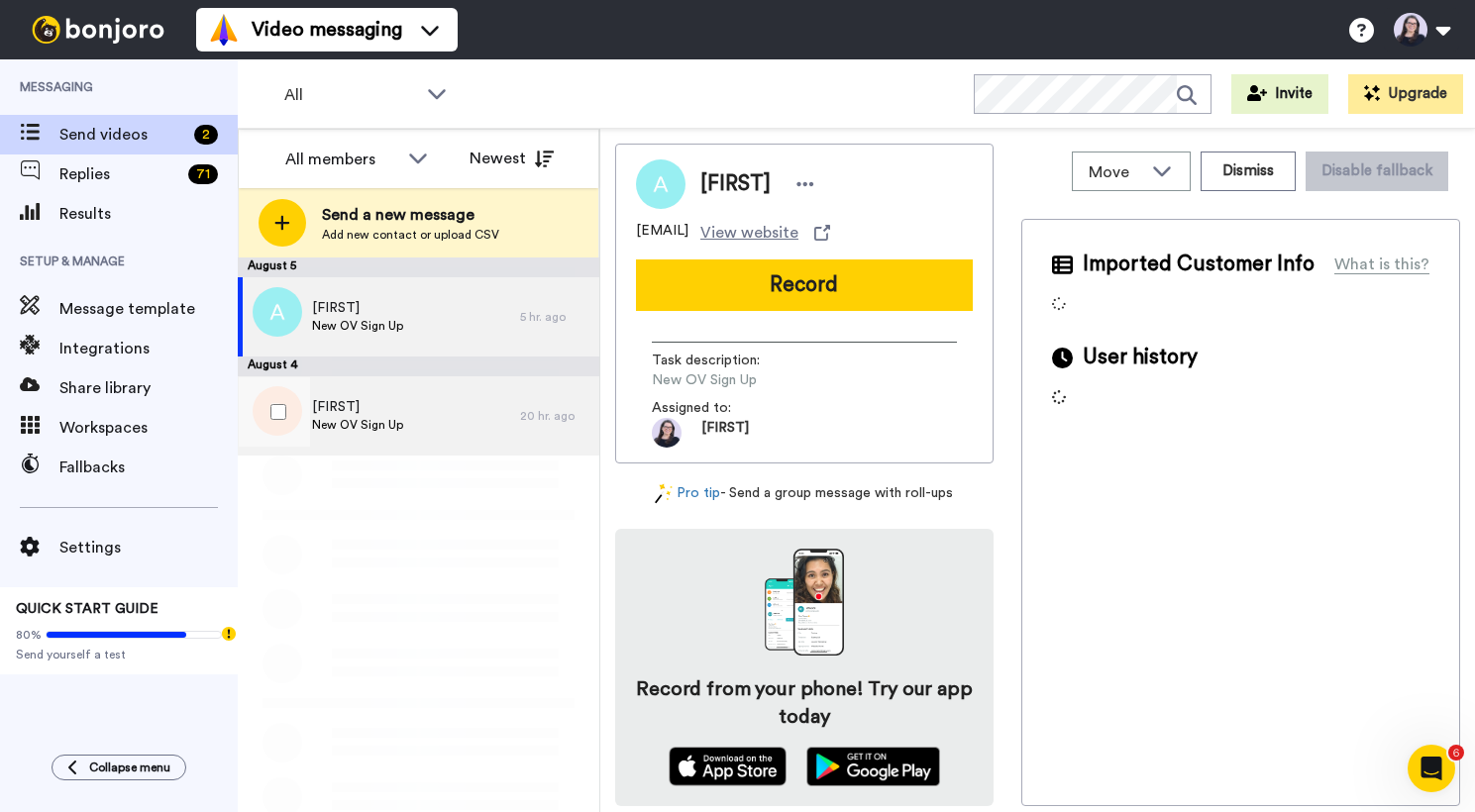 click on "Regina New OV Sign Up" at bounding box center (378, 416) 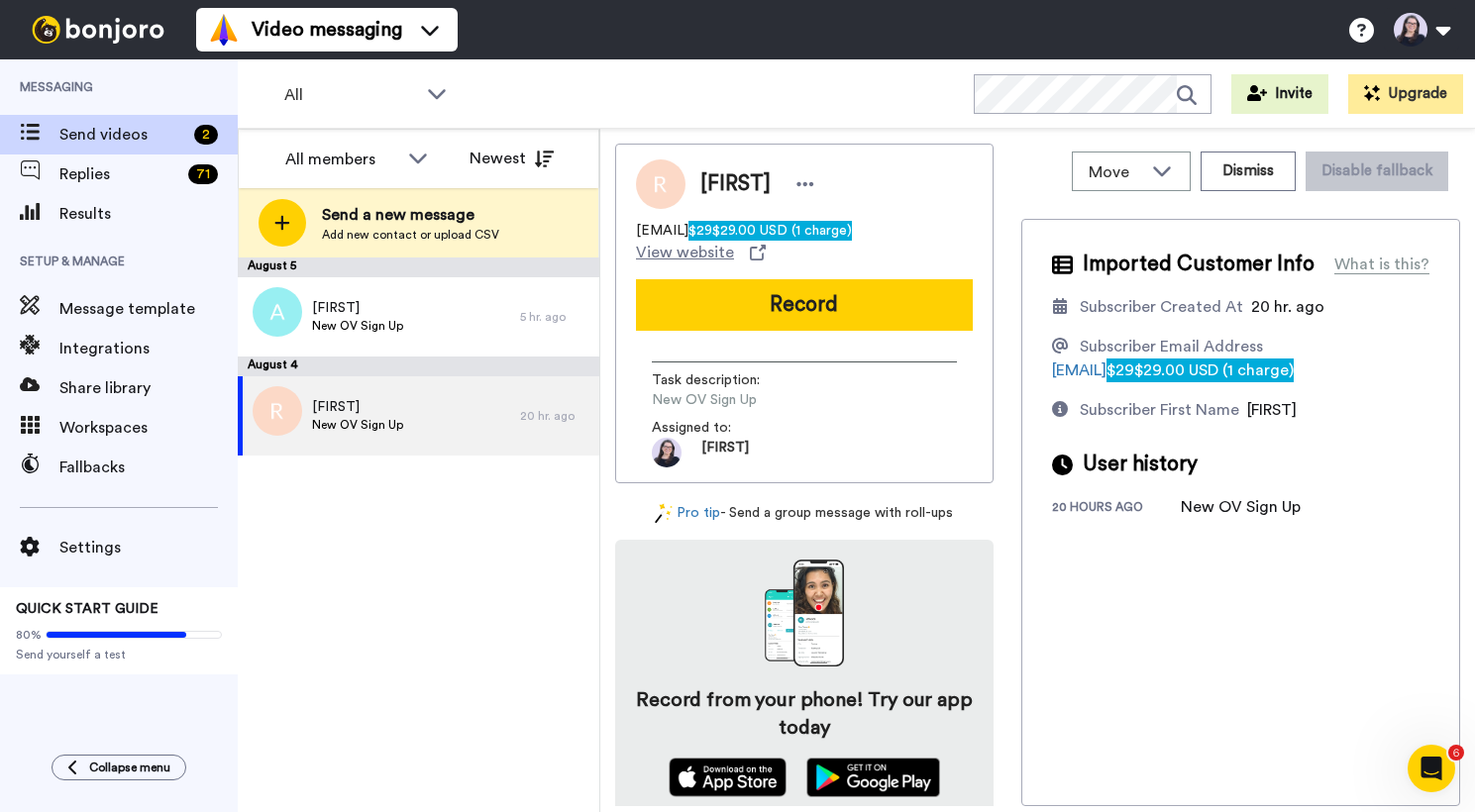click on "$29 $29.00 USD (1 charge)" at bounding box center [770, 231] 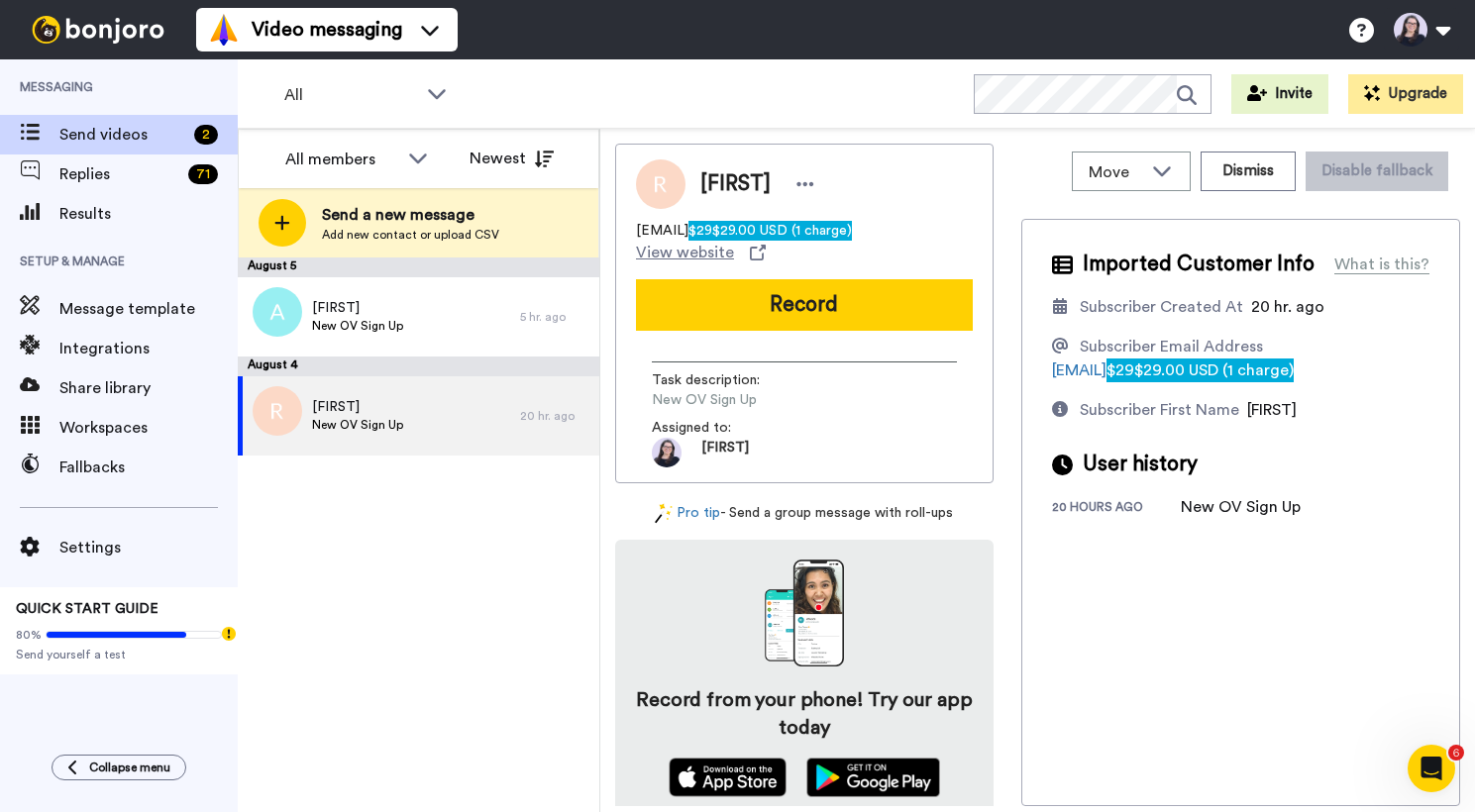click on "×" at bounding box center [737, 822] 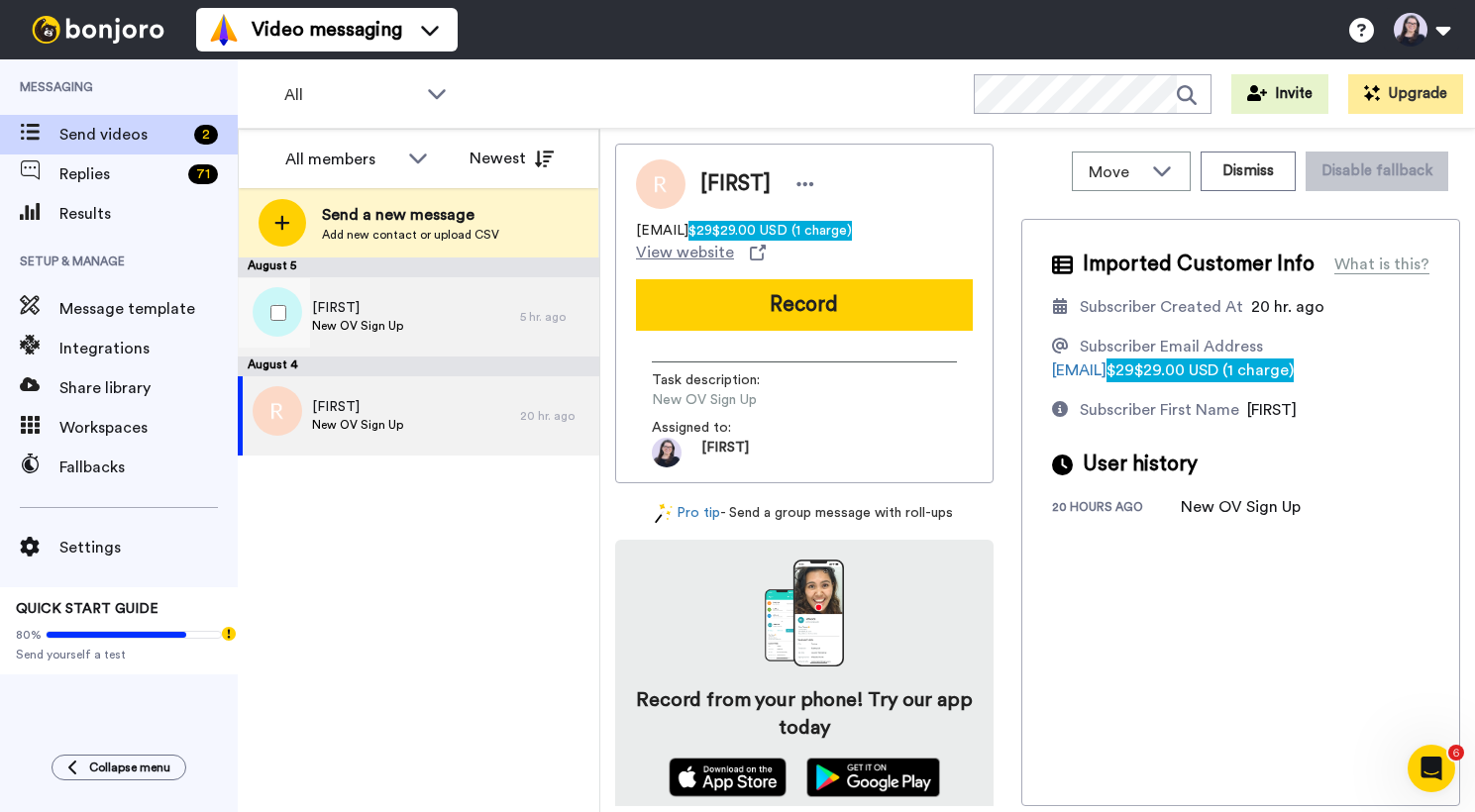 click on "[FIRST]" at bounding box center [358, 308] 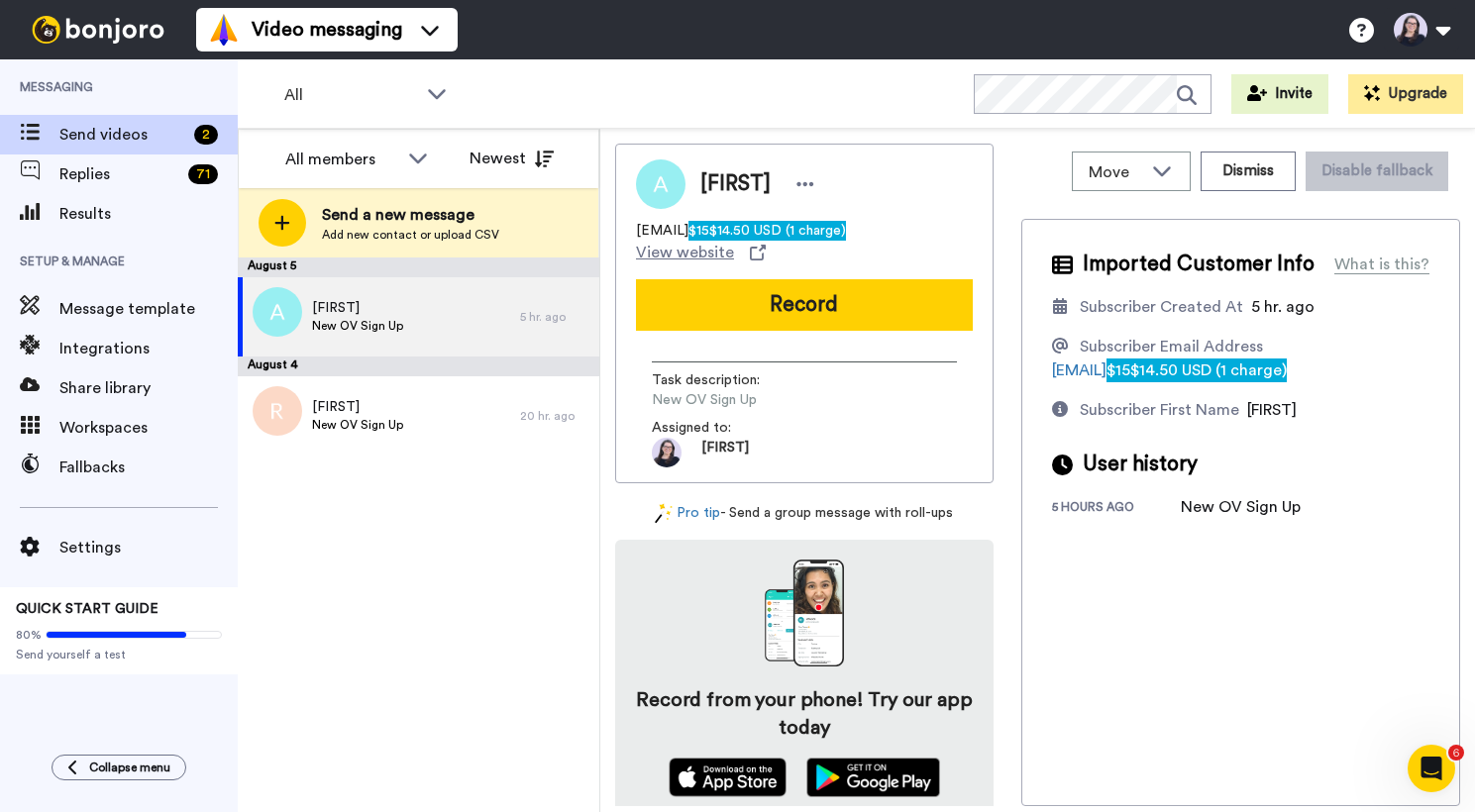 click on "$15 $14.50 USD (1 charge)" at bounding box center [767, 231] 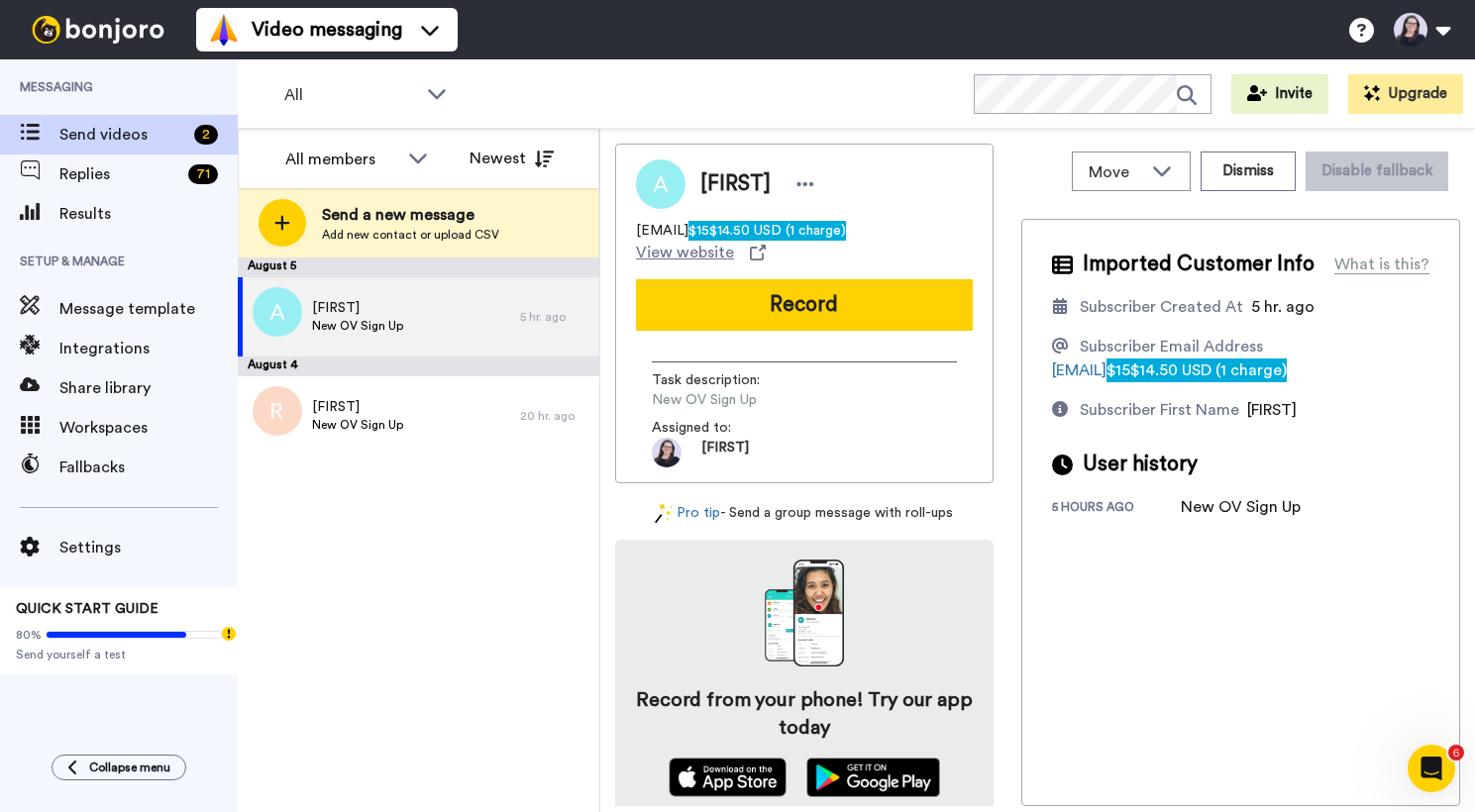 click on "×" at bounding box center (737, 822) 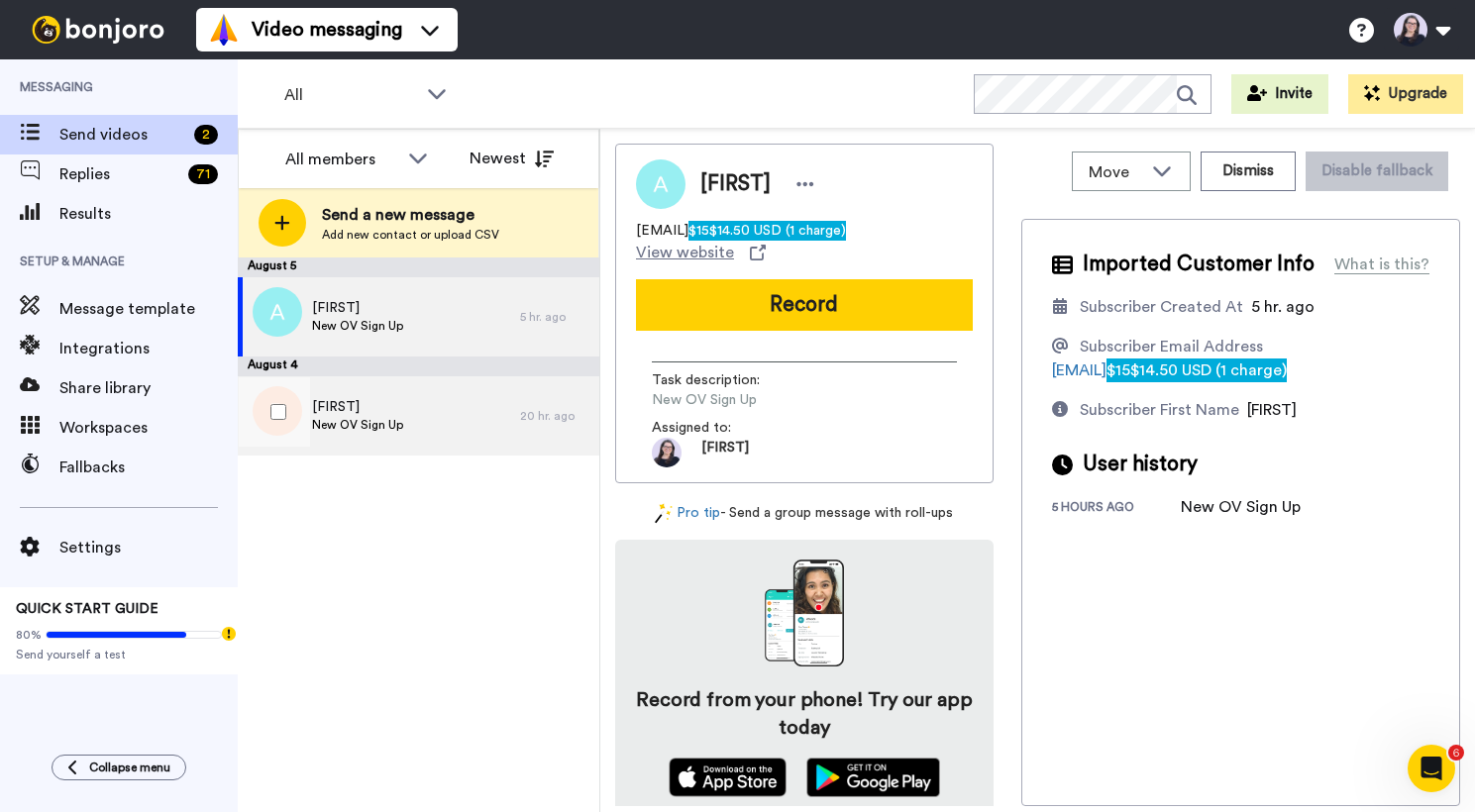 click on "New OV Sign Up" at bounding box center (358, 425) 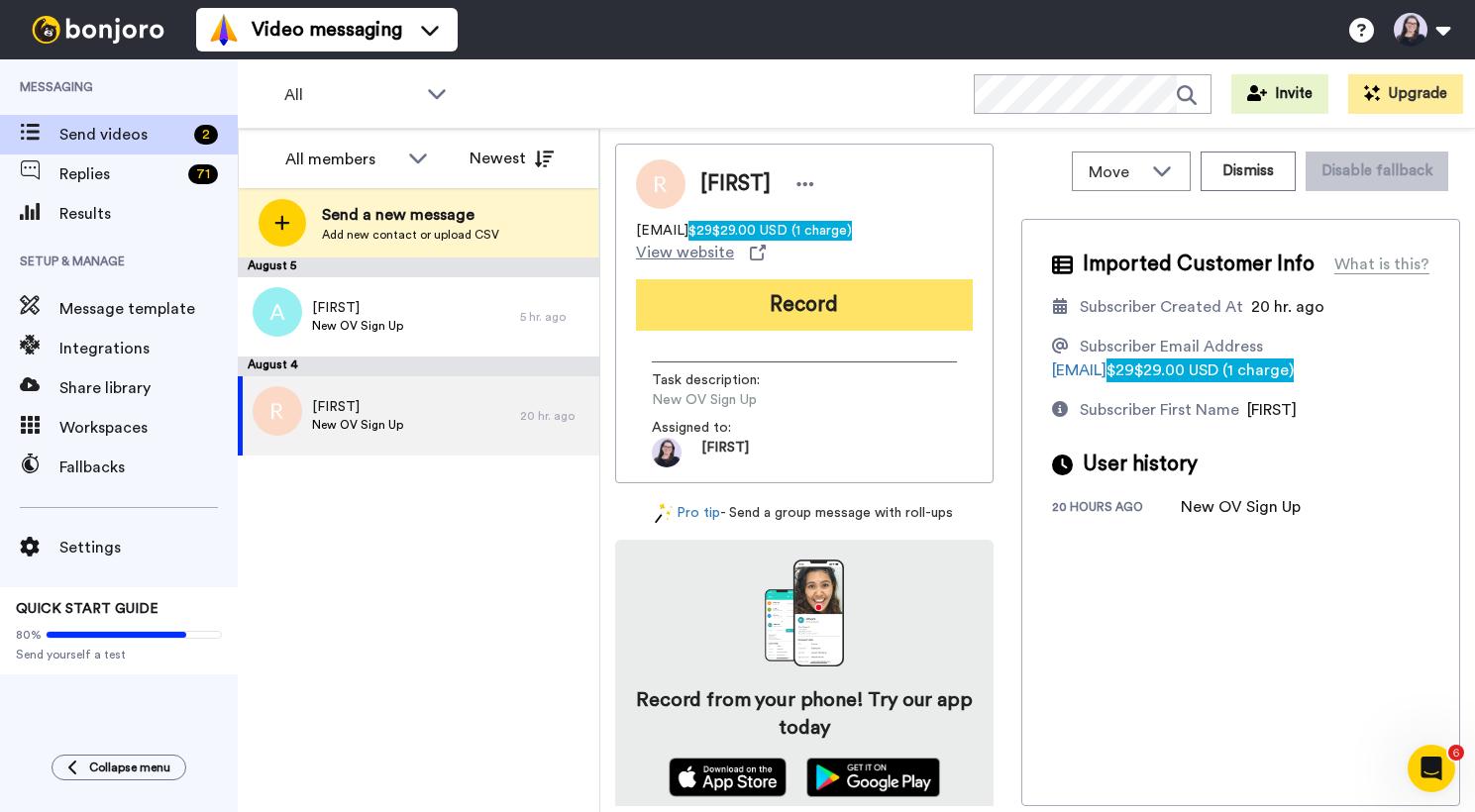click on "Record" at bounding box center [804, 305] 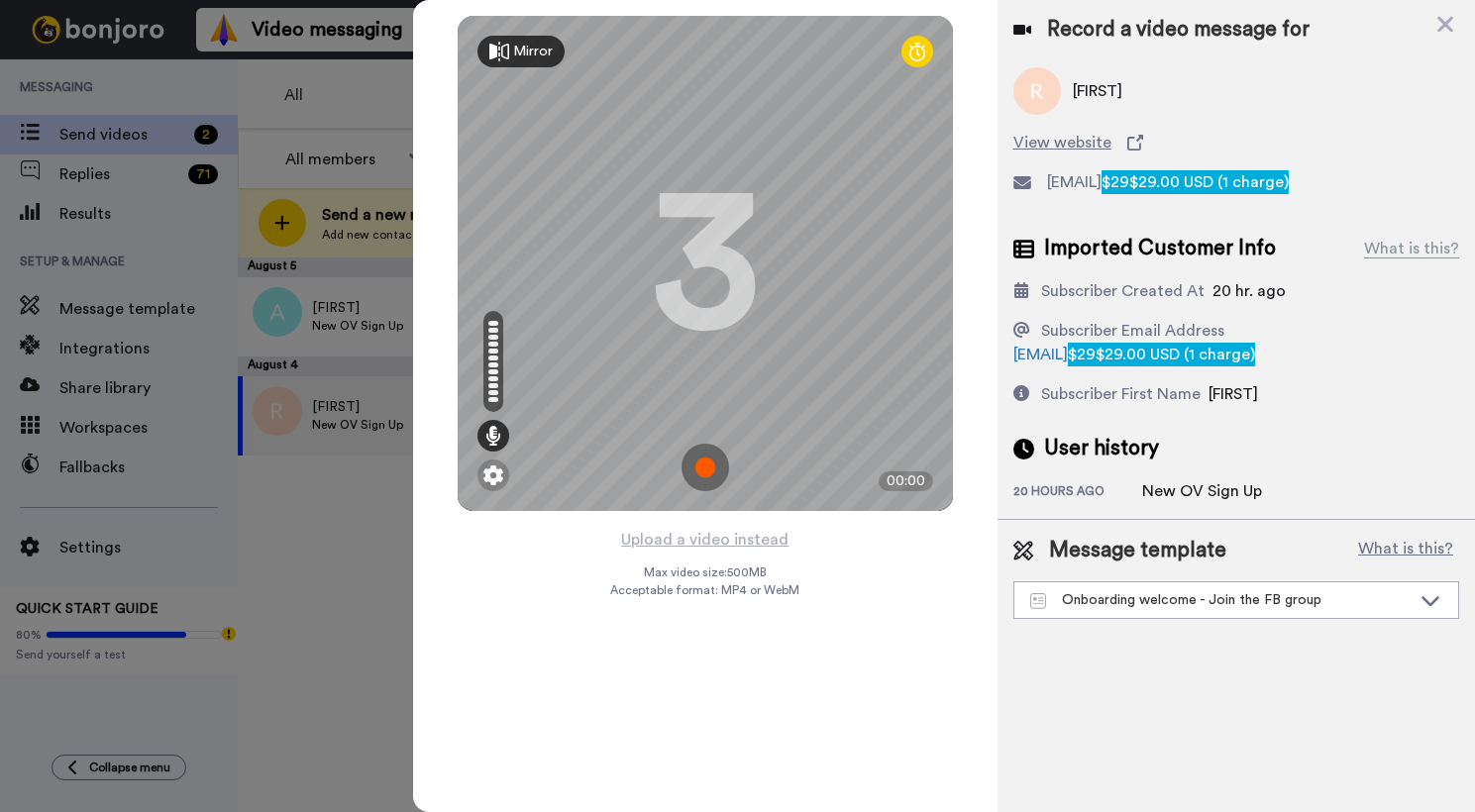 click at bounding box center [705, 467] 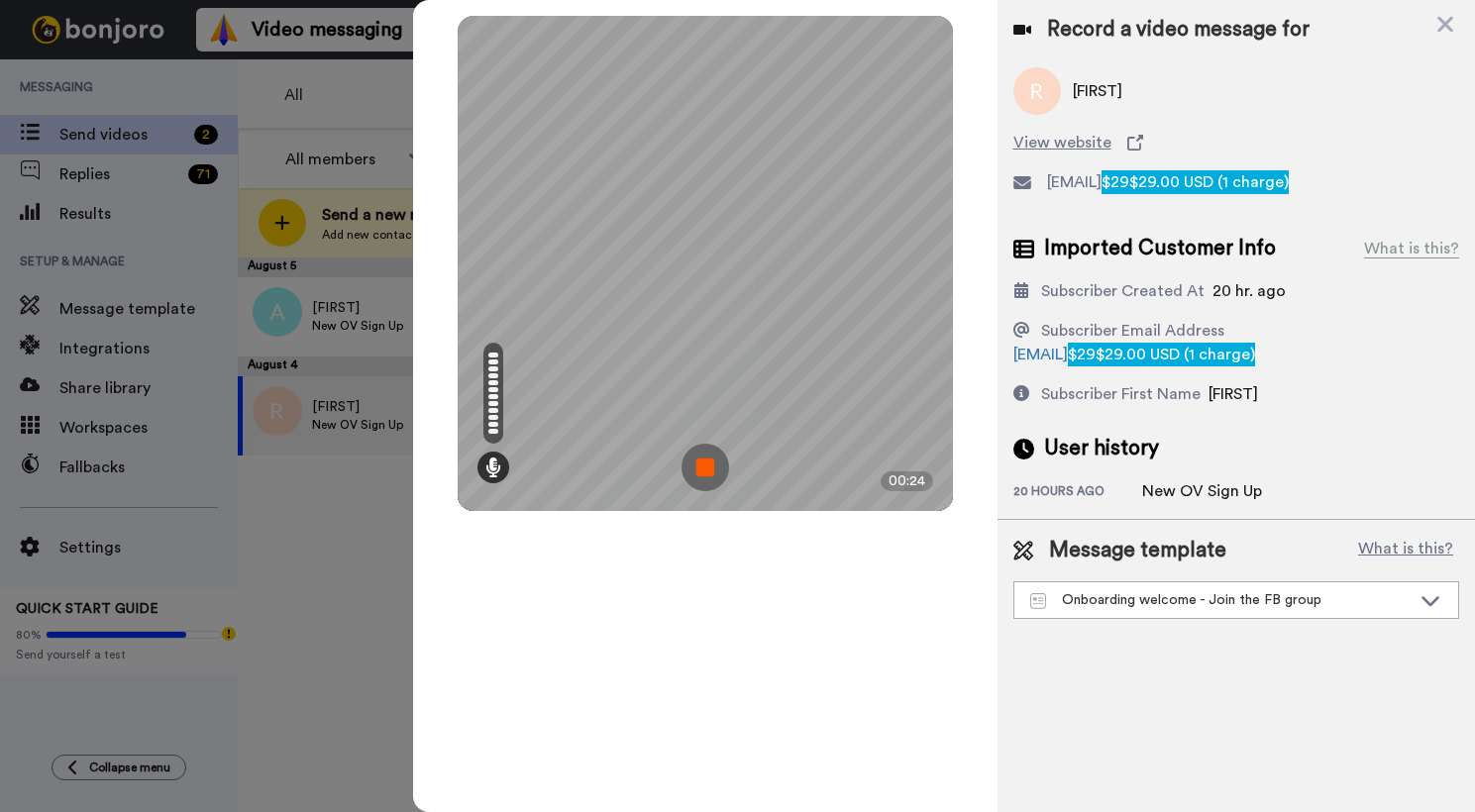 click at bounding box center (705, 467) 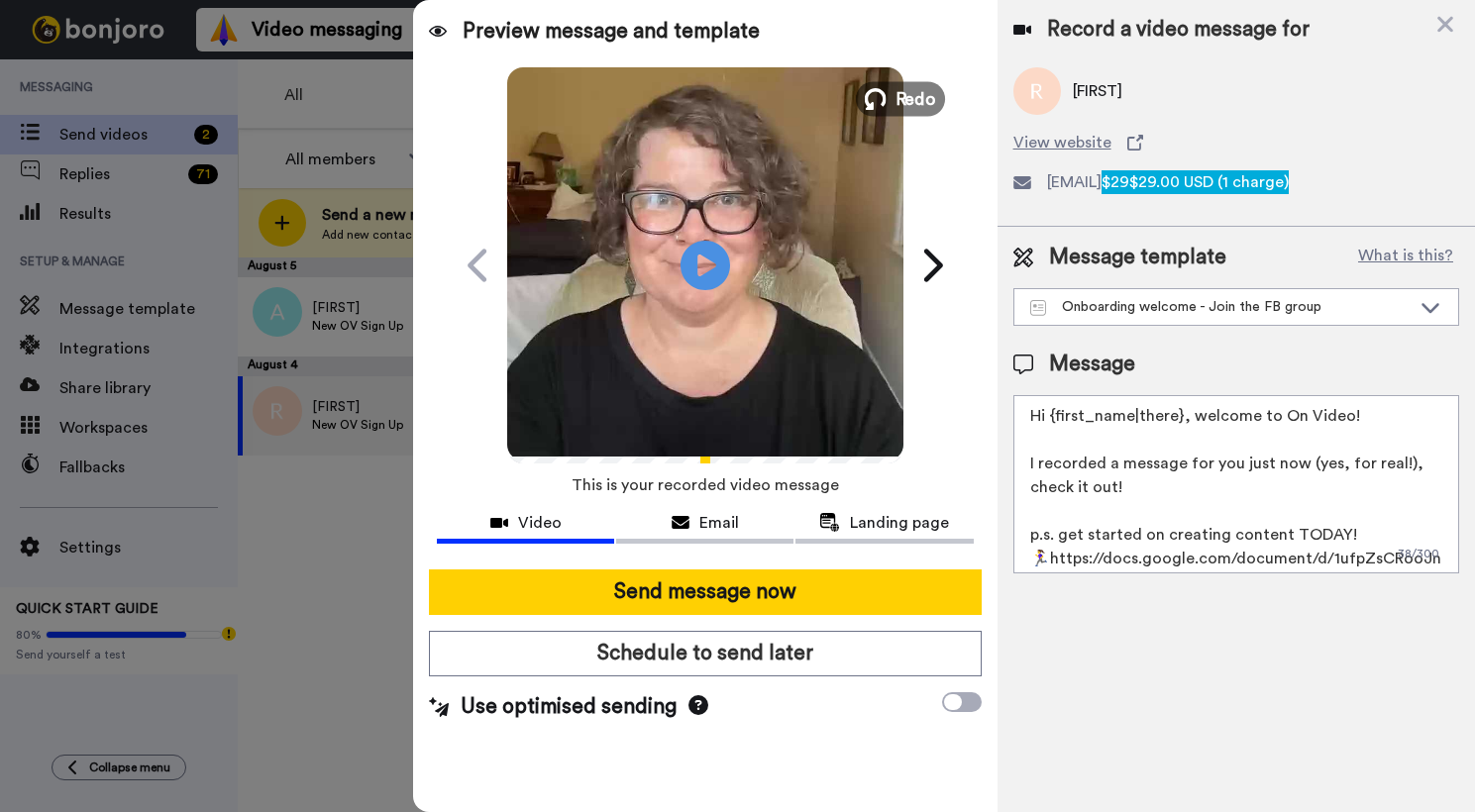 click on "Redo" at bounding box center (915, 98) 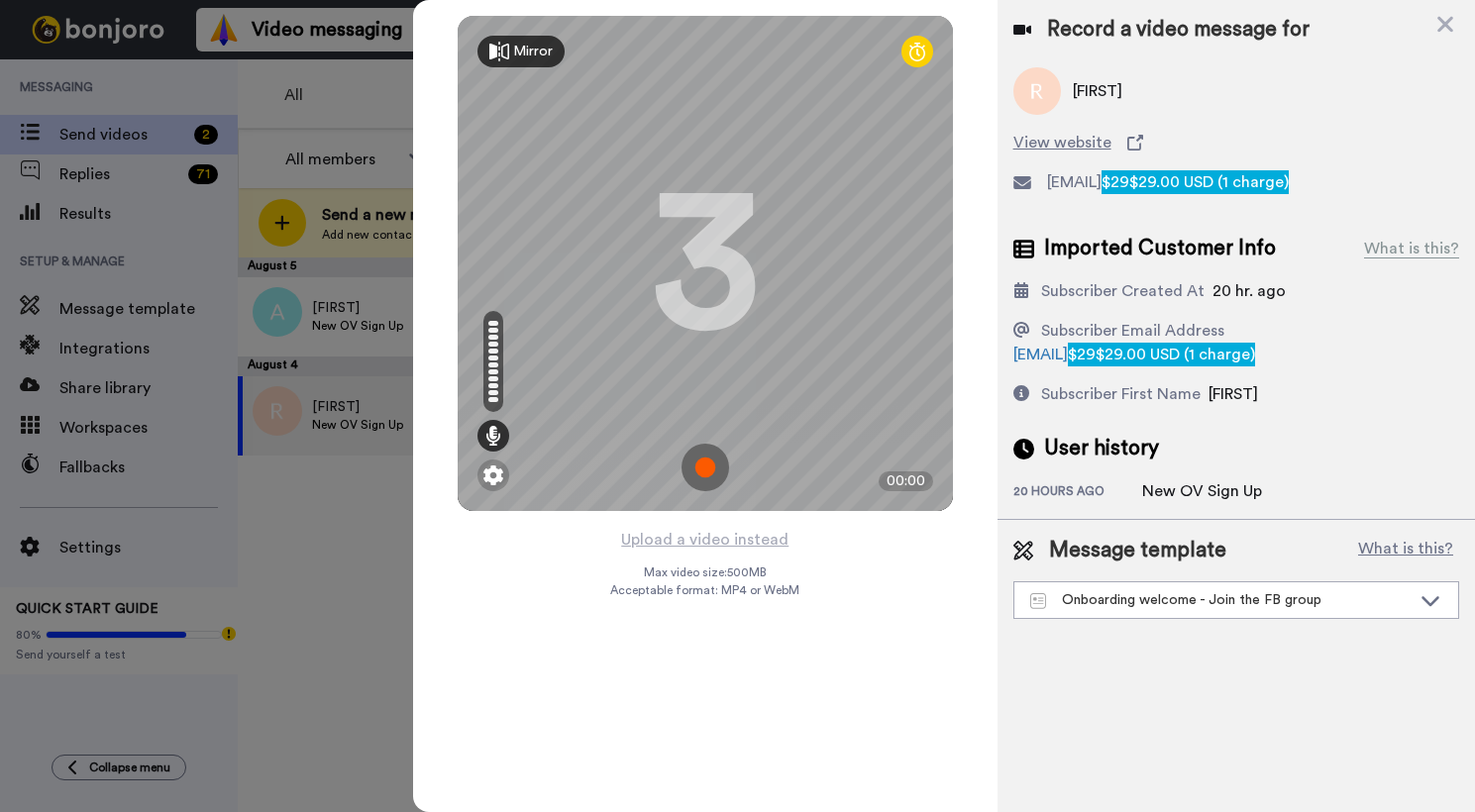 click at bounding box center (705, 467) 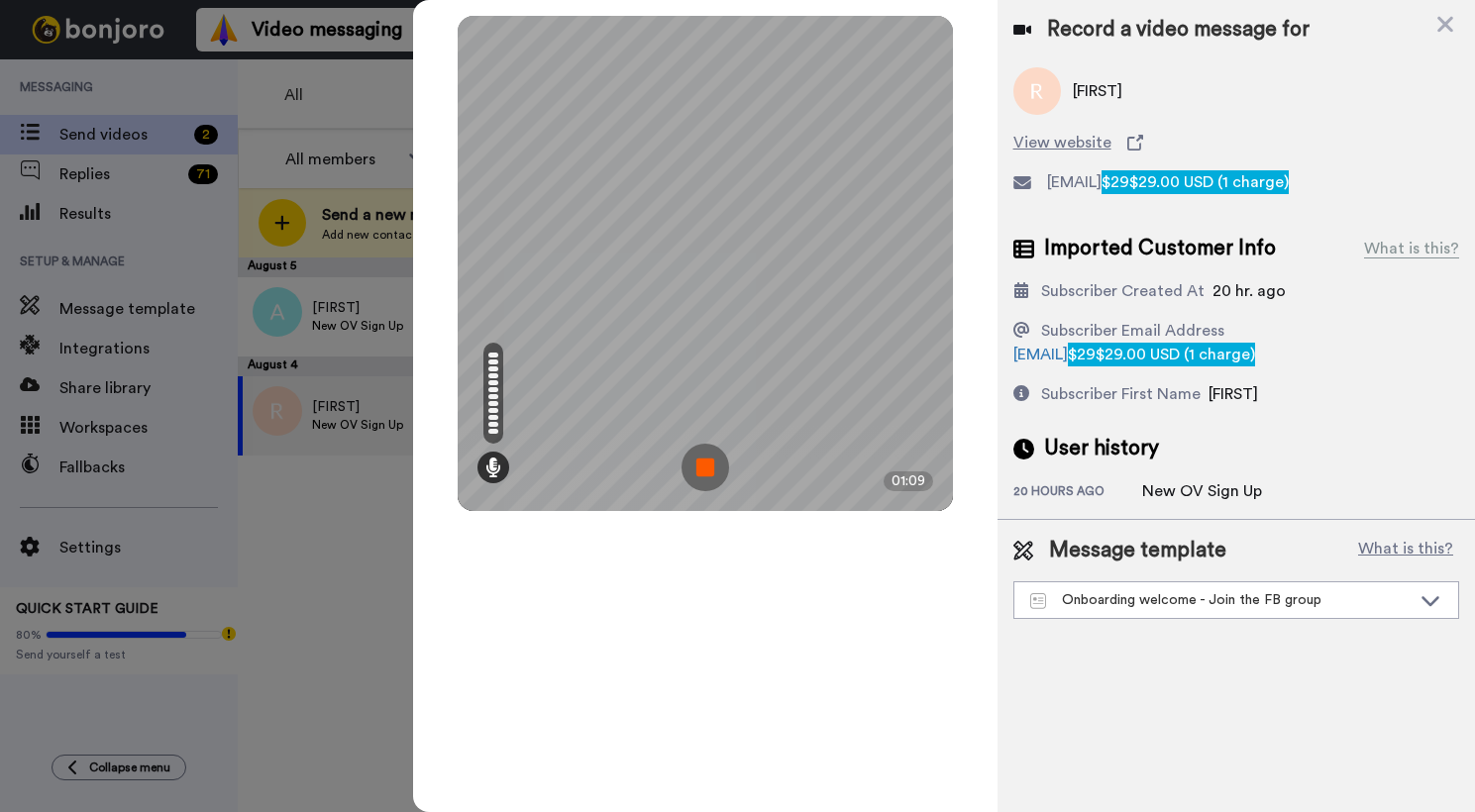 click at bounding box center [705, 467] 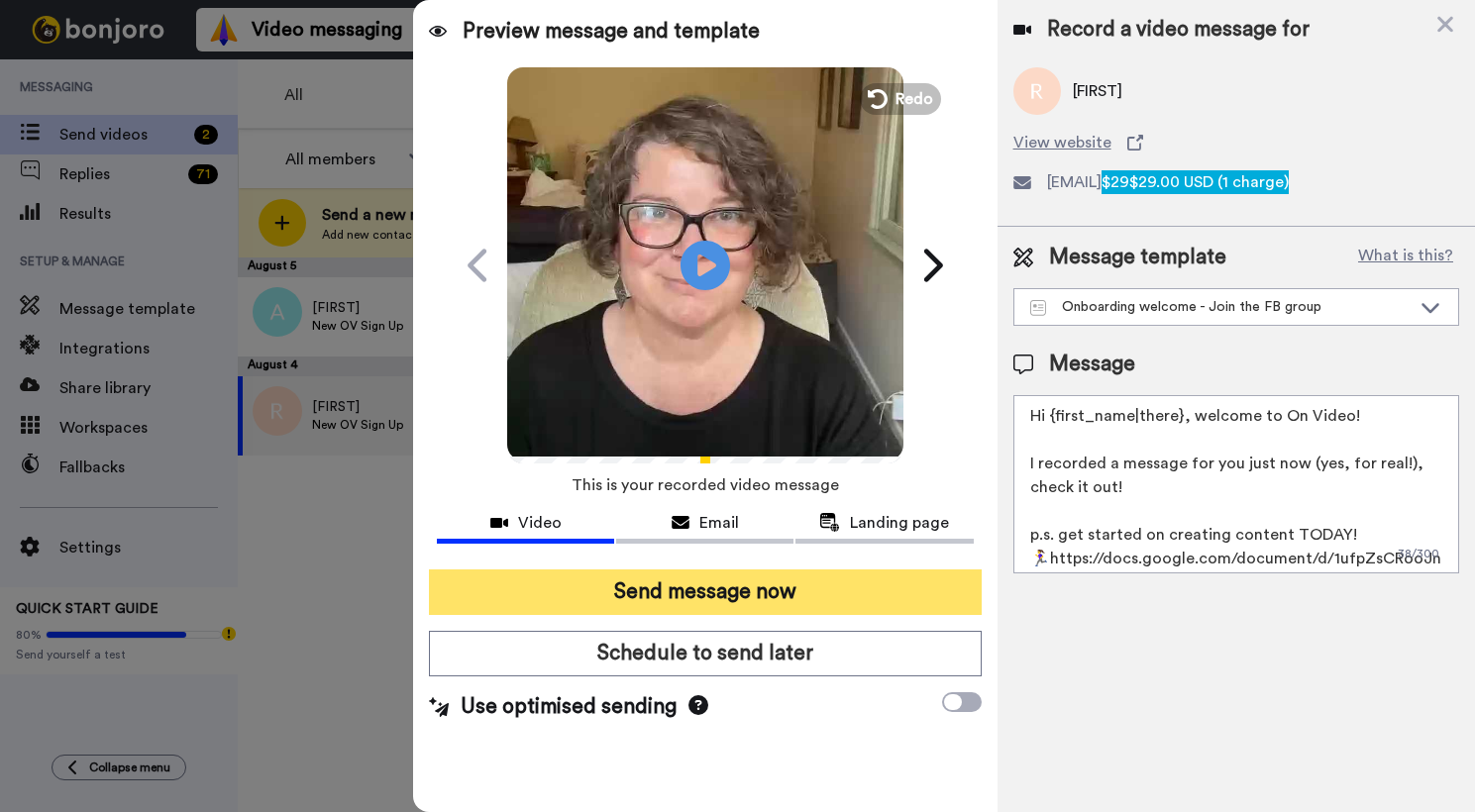 click on "Send message now" at bounding box center [705, 592] 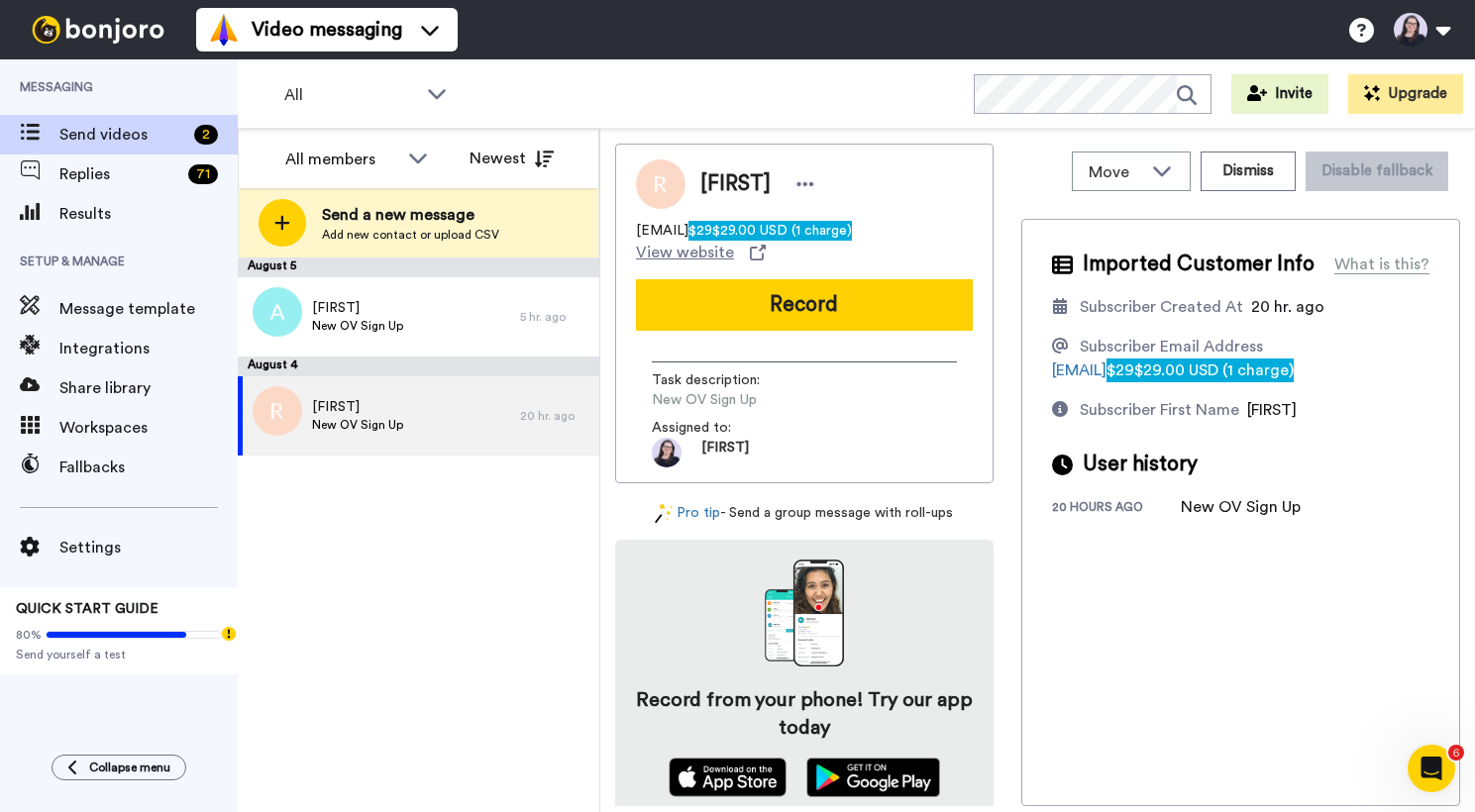 scroll, scrollTop: 0, scrollLeft: 0, axis: both 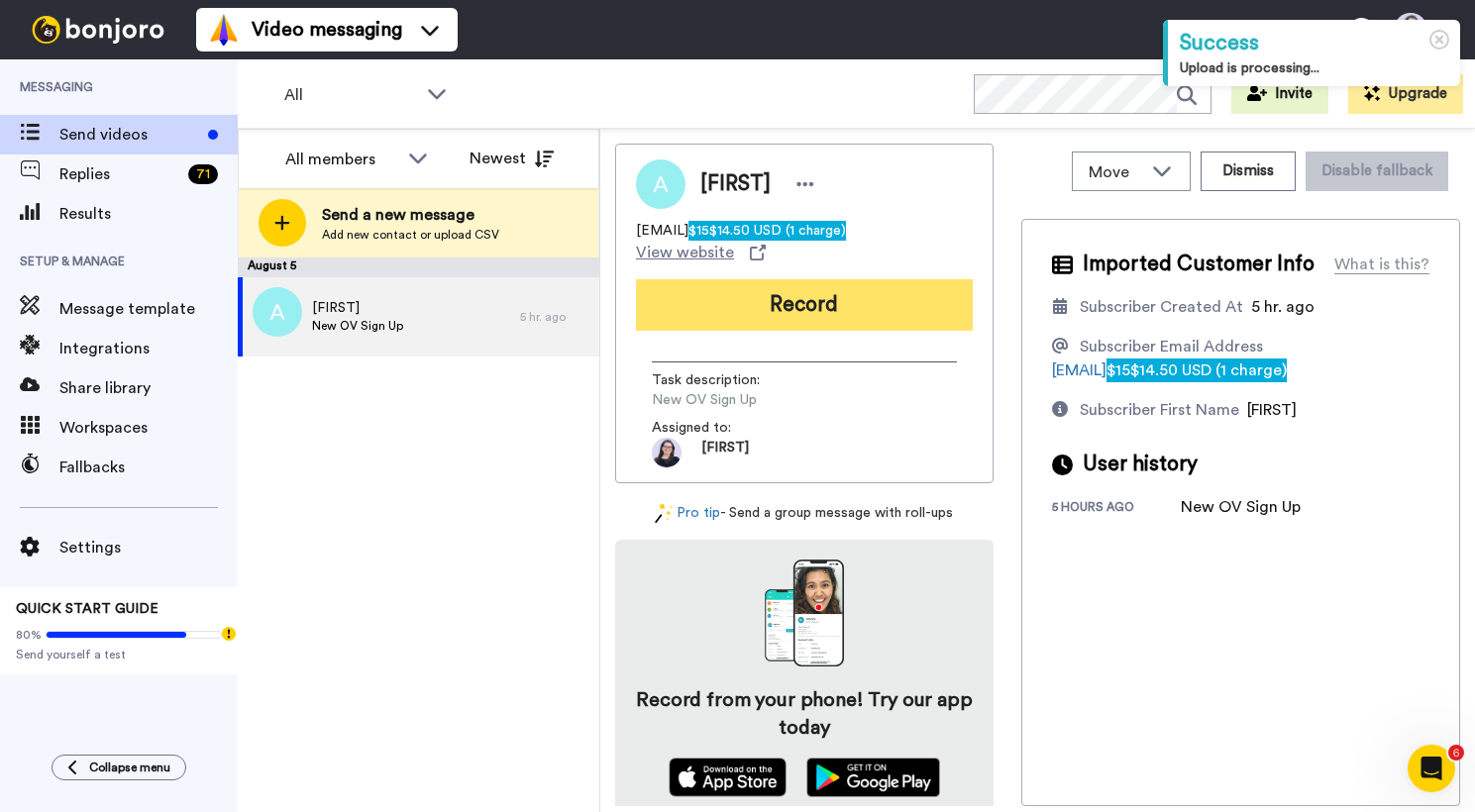 click on "Record" at bounding box center [804, 305] 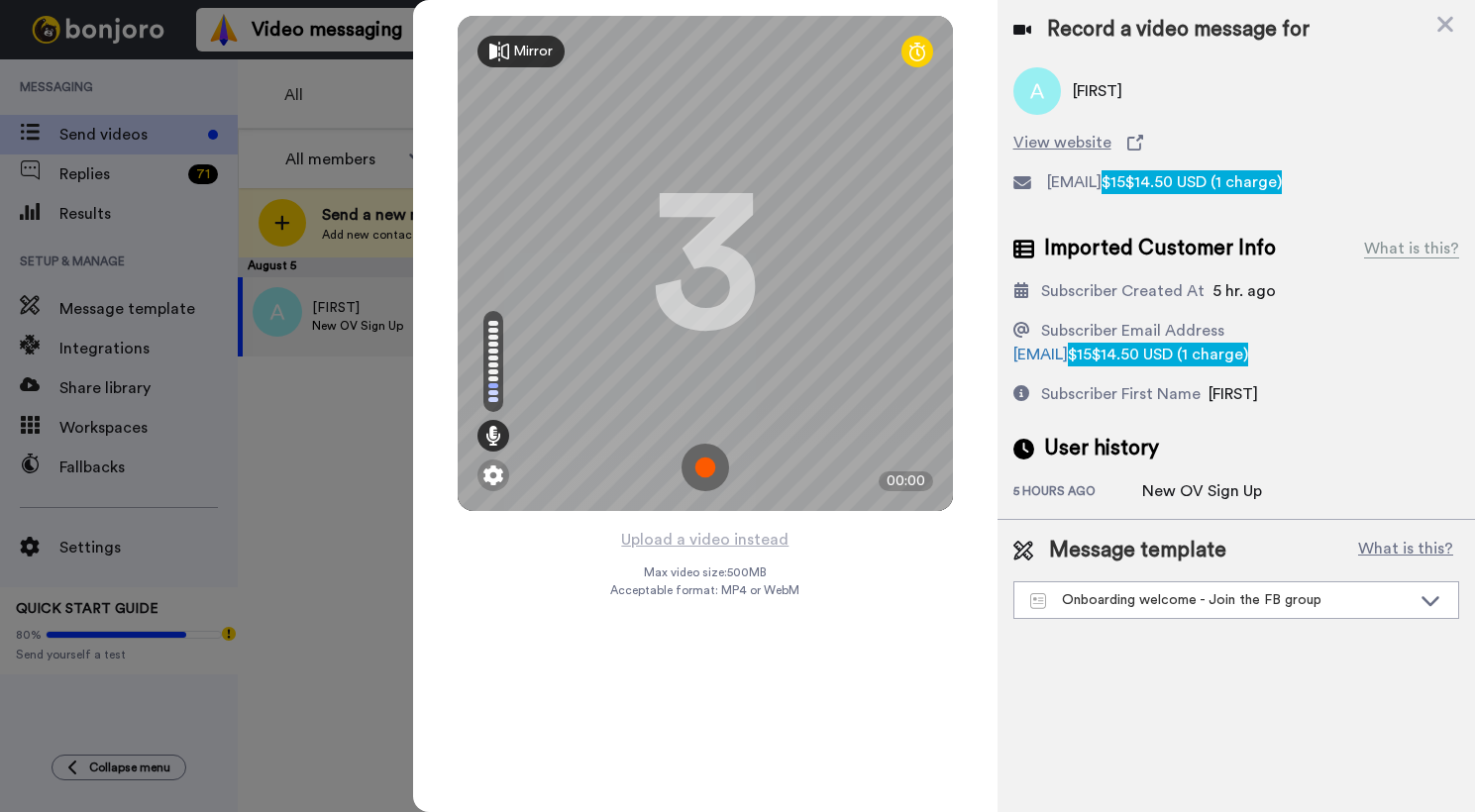 click at bounding box center [705, 467] 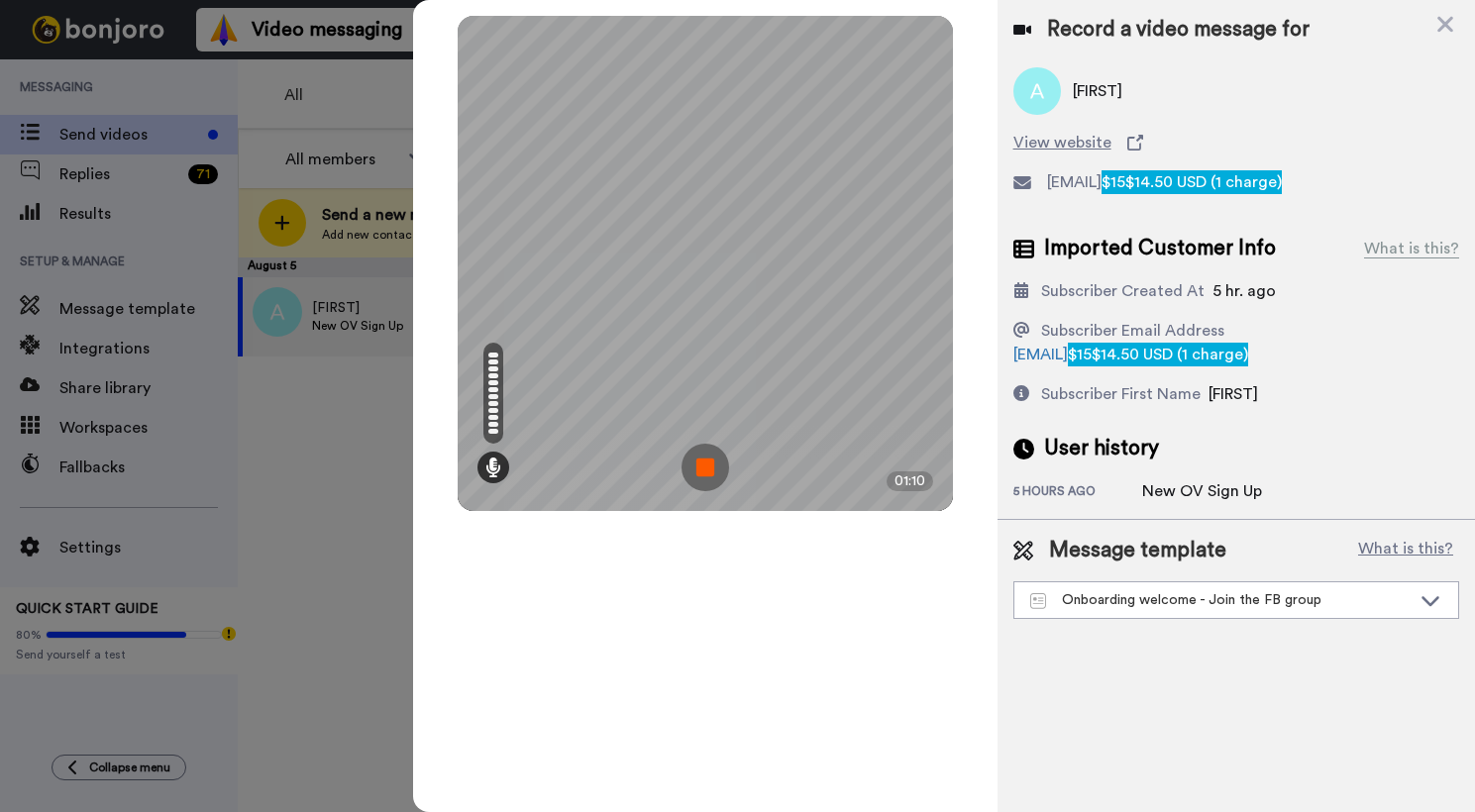 click at bounding box center [705, 467] 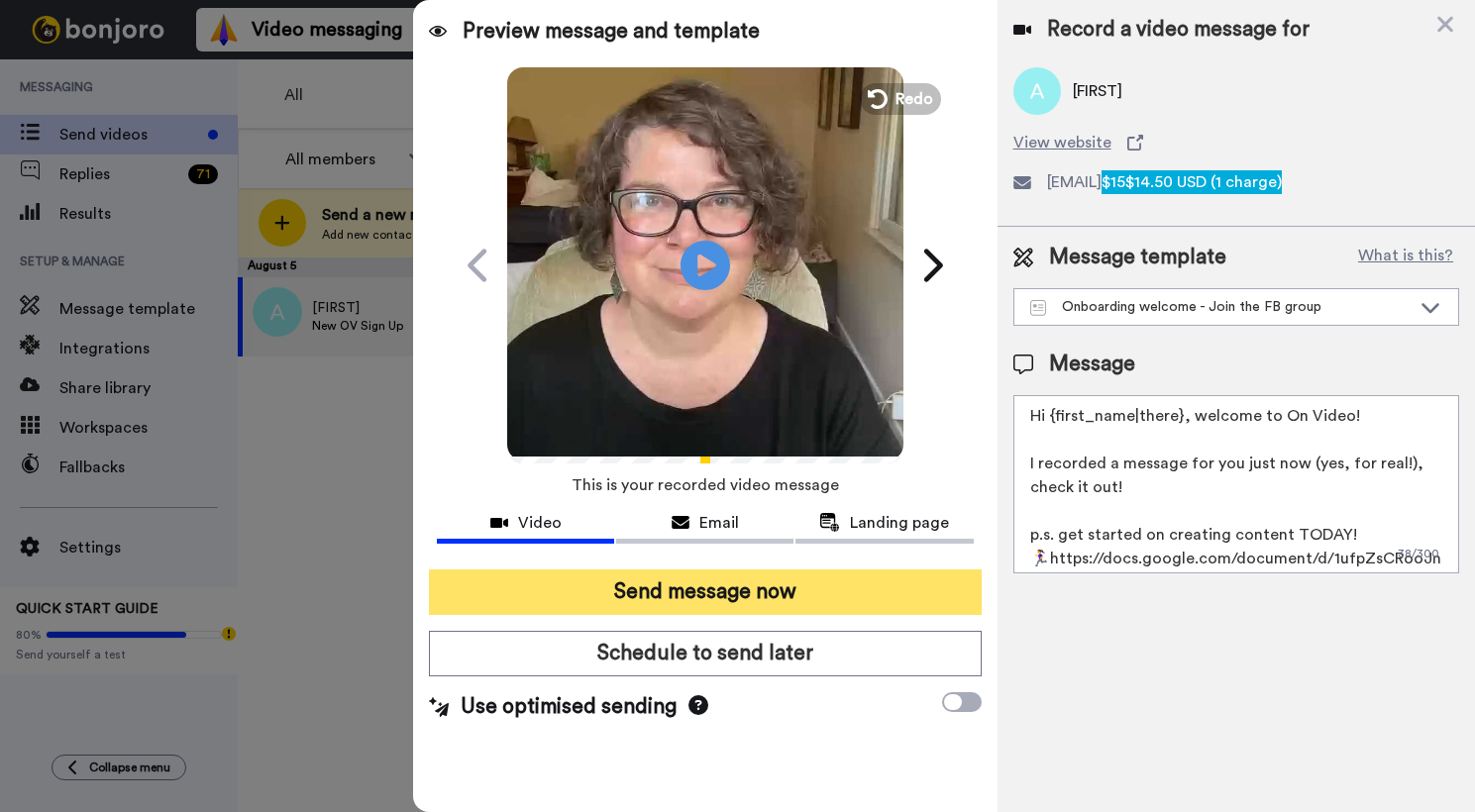 click on "Send message now" at bounding box center (705, 592) 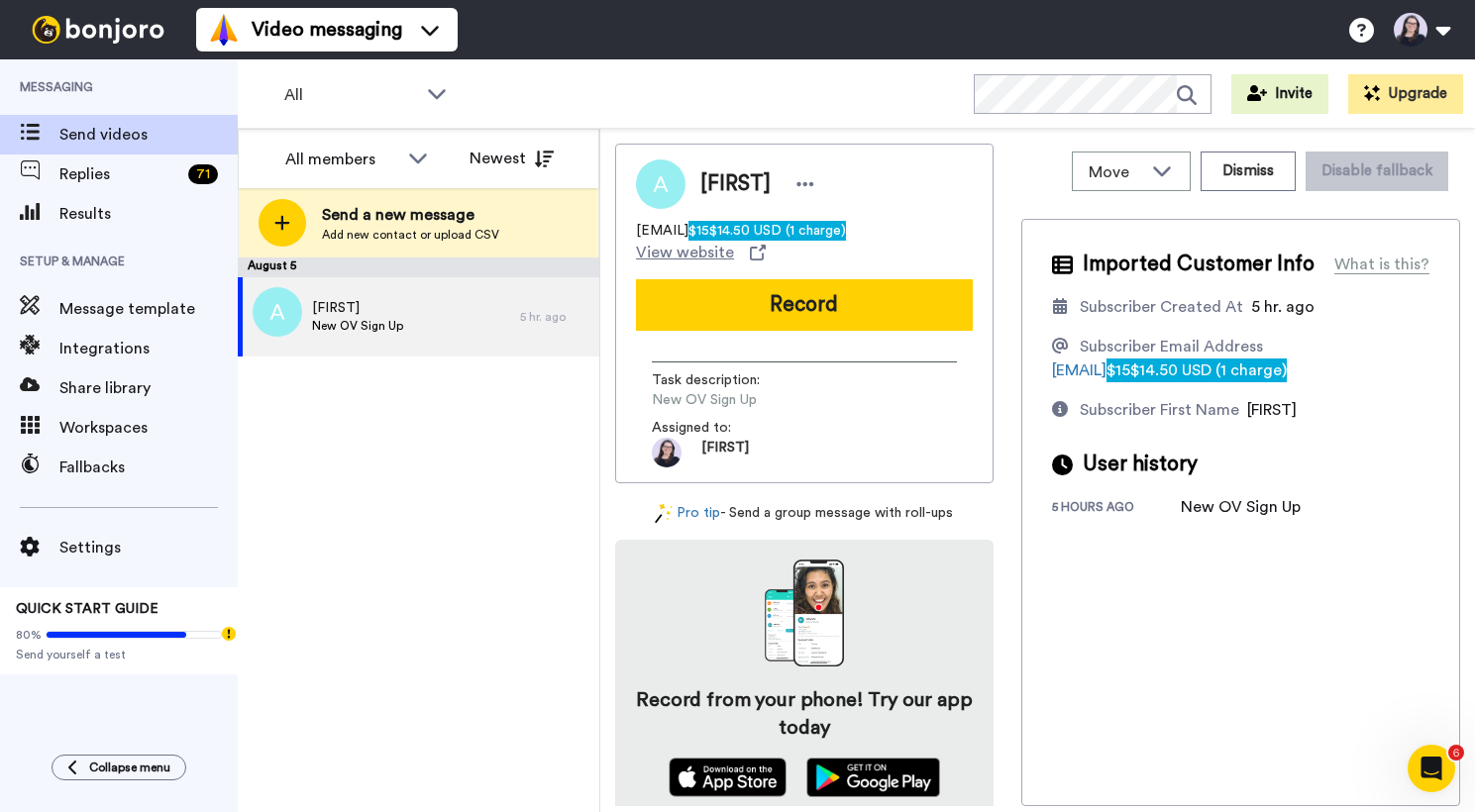 scroll, scrollTop: 0, scrollLeft: 0, axis: both 